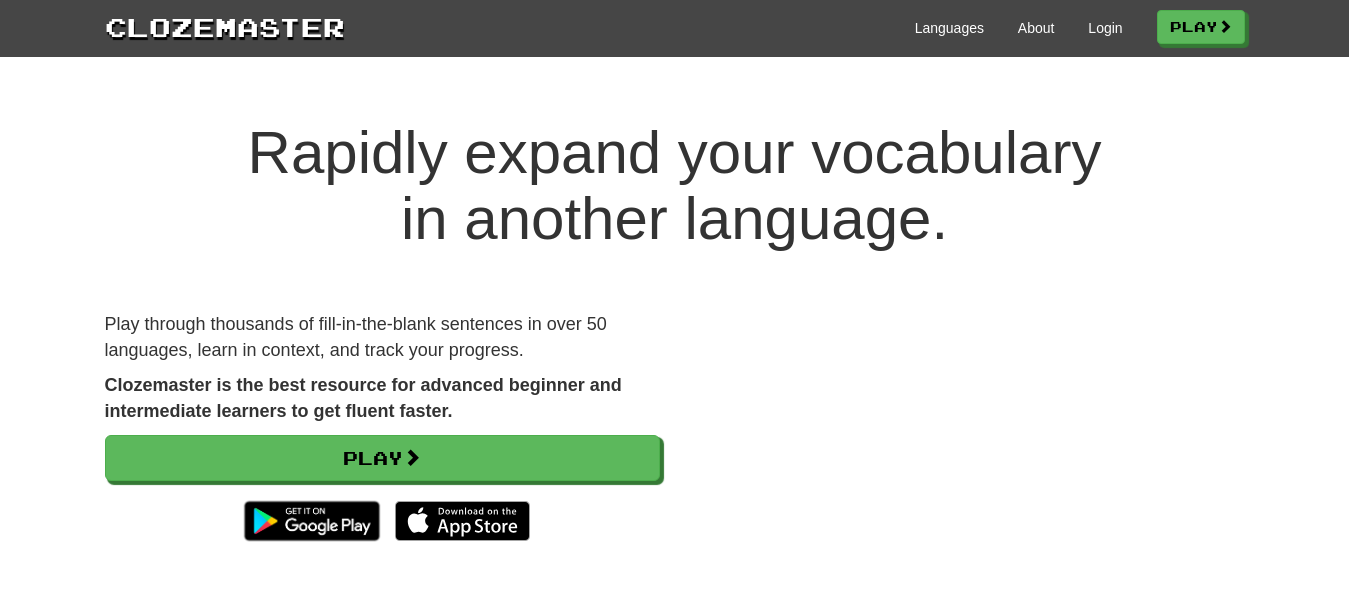 scroll, scrollTop: 0, scrollLeft: 0, axis: both 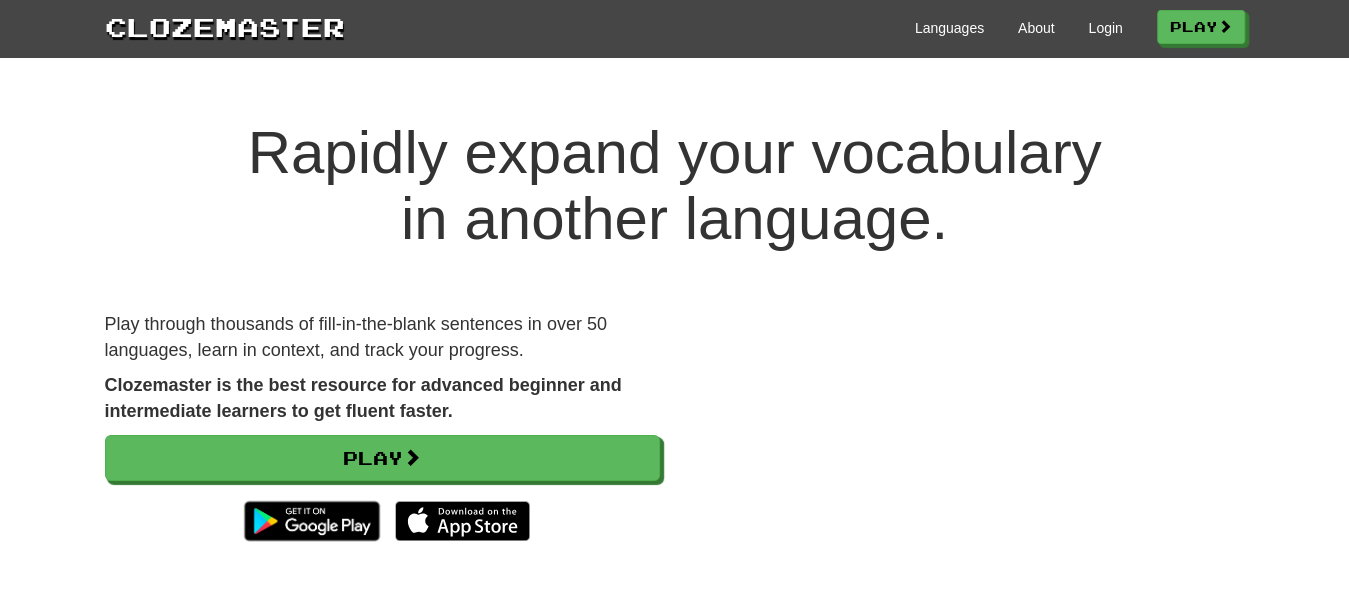 click on "Languages
About
Login
Play" at bounding box center (795, 26) 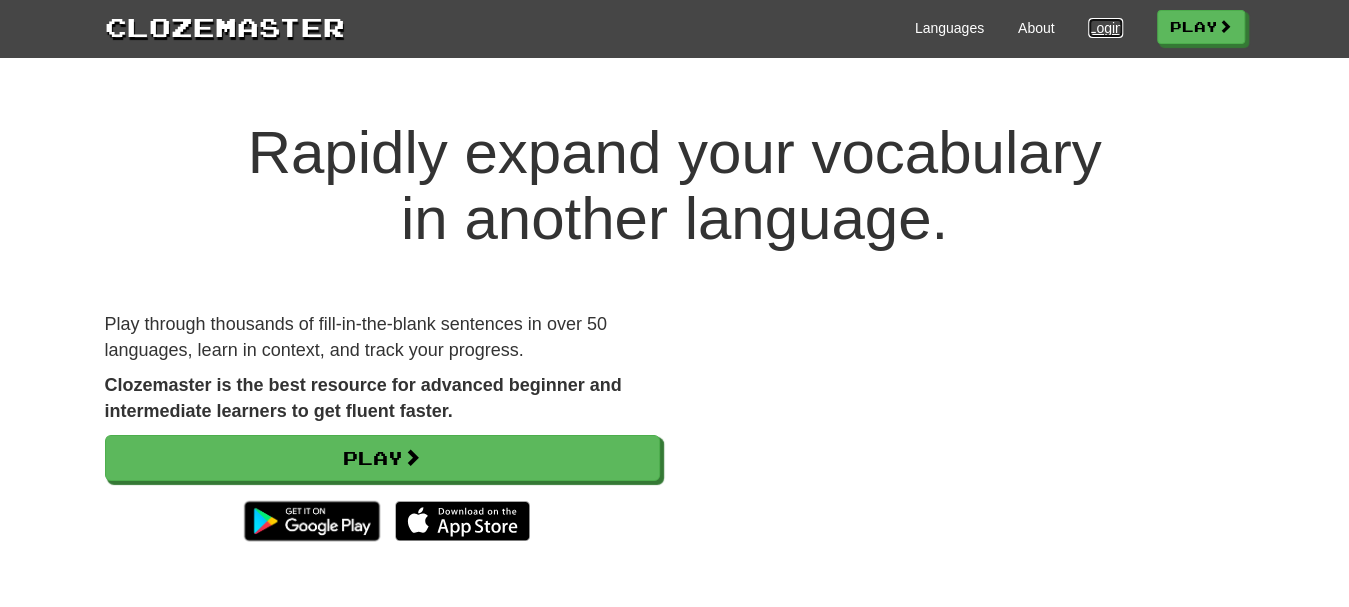 click on "Login" at bounding box center [1105, 28] 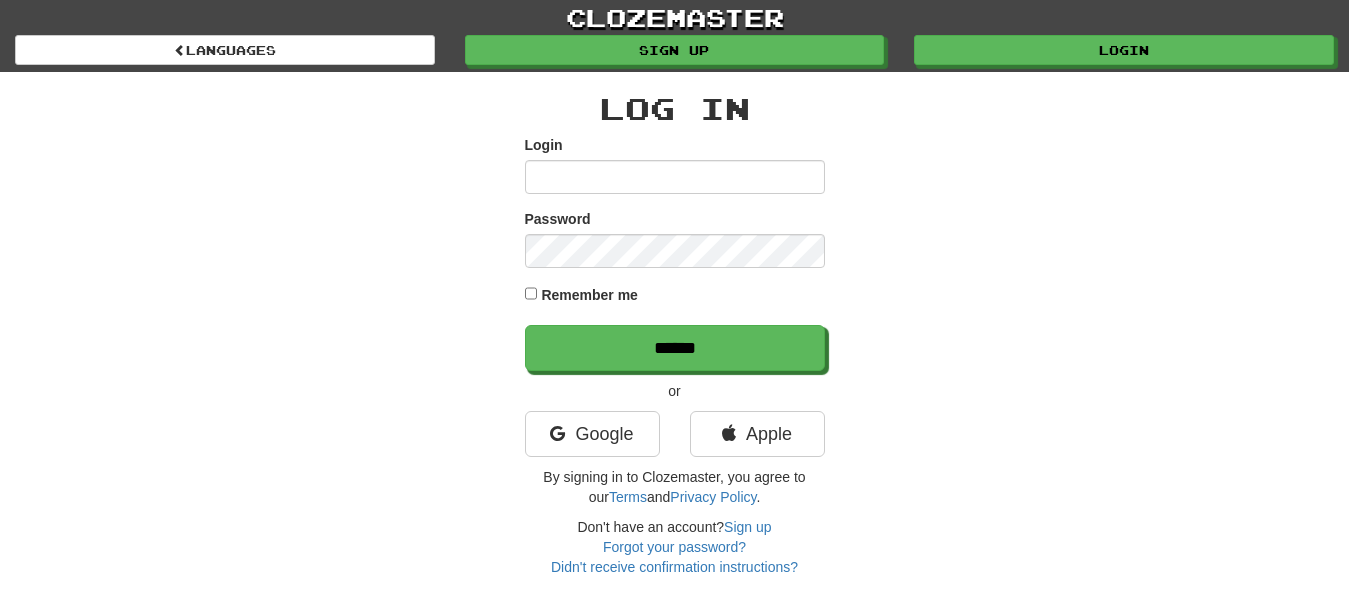 scroll, scrollTop: 0, scrollLeft: 0, axis: both 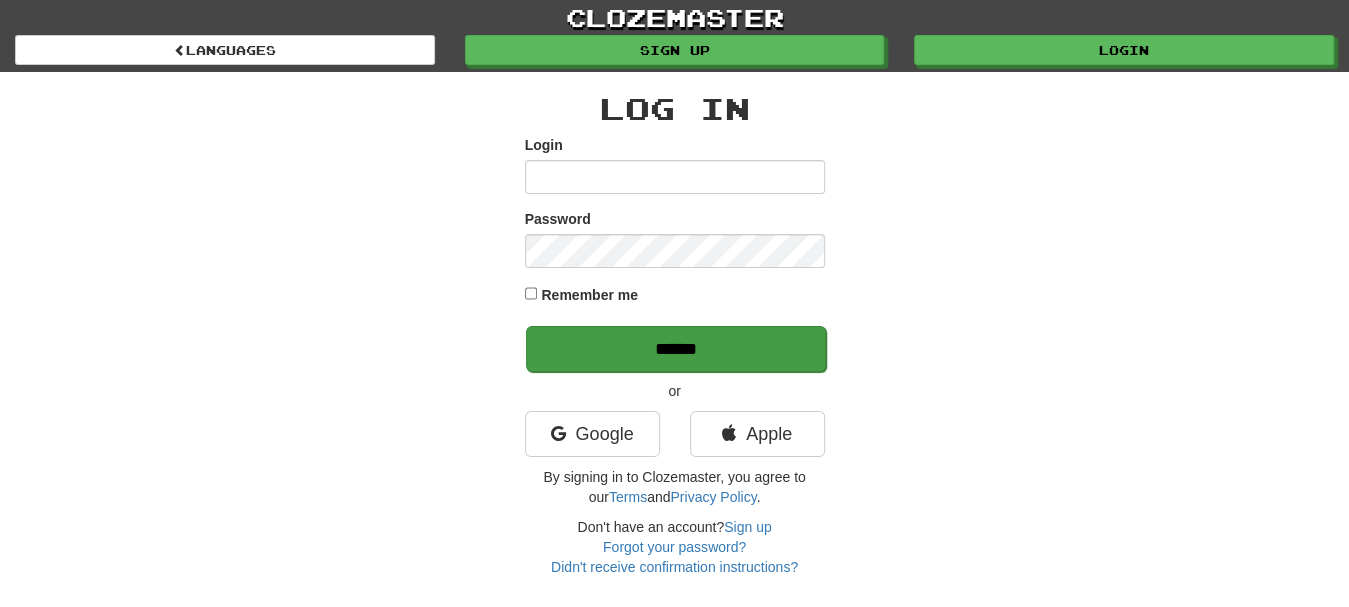 type on "**********" 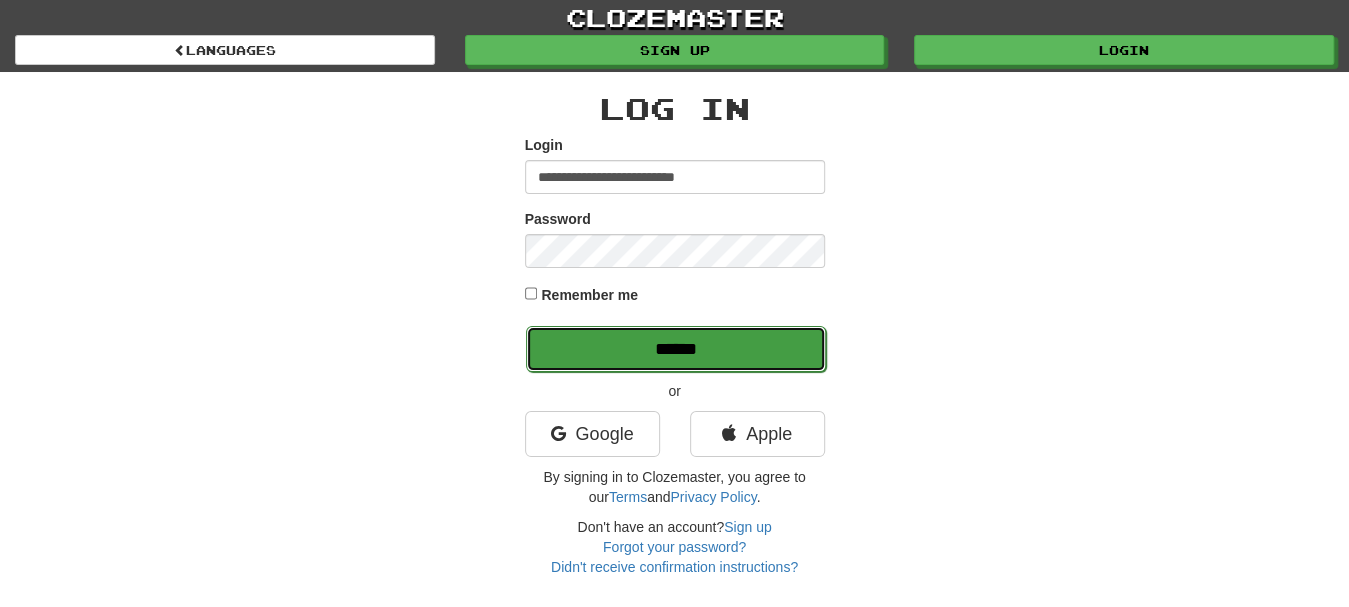 click on "******" at bounding box center (676, 349) 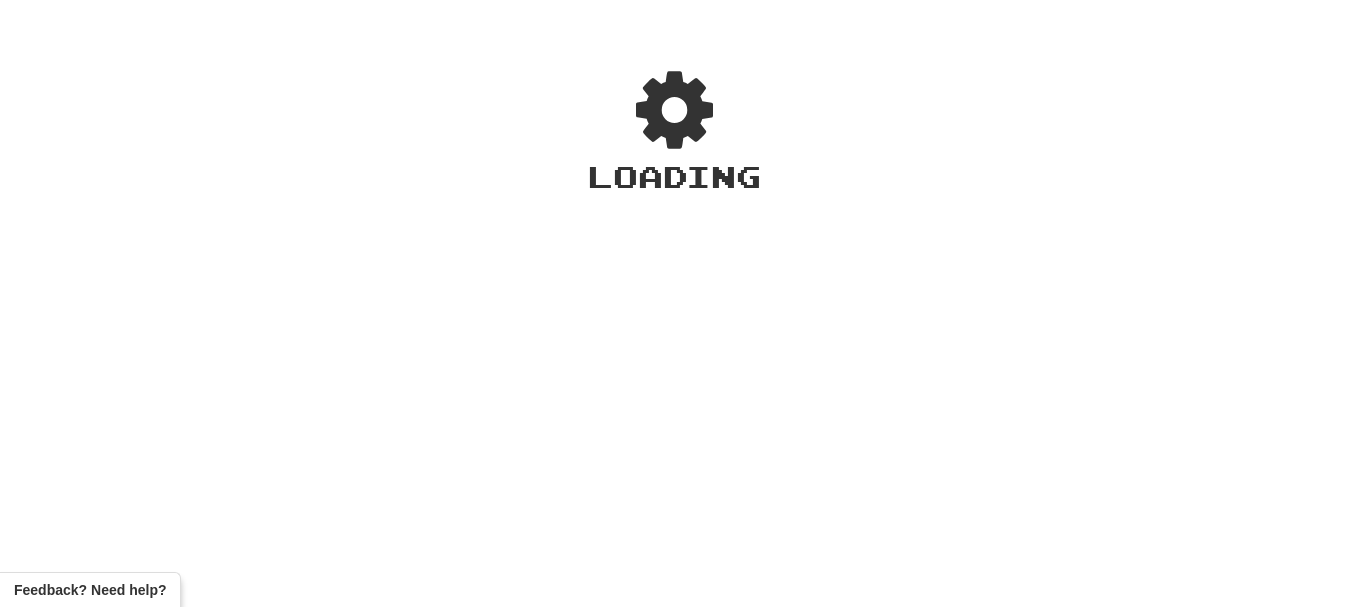 scroll, scrollTop: 0, scrollLeft: 0, axis: both 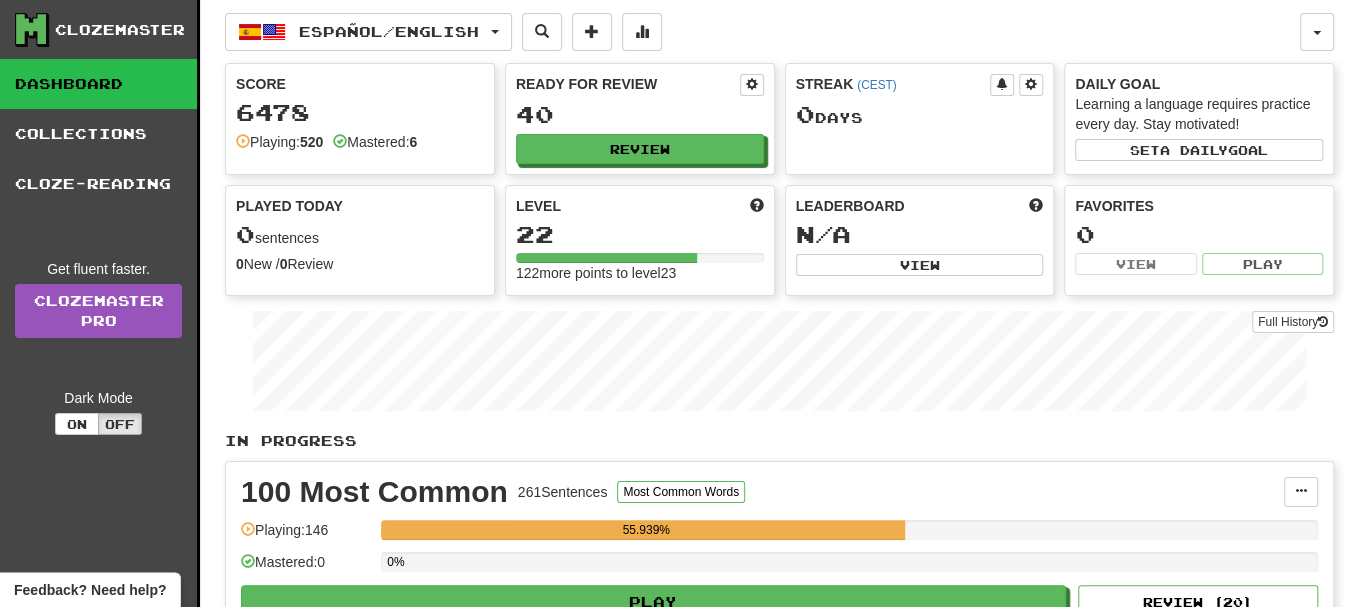 click on "55.939%" at bounding box center [646, 530] 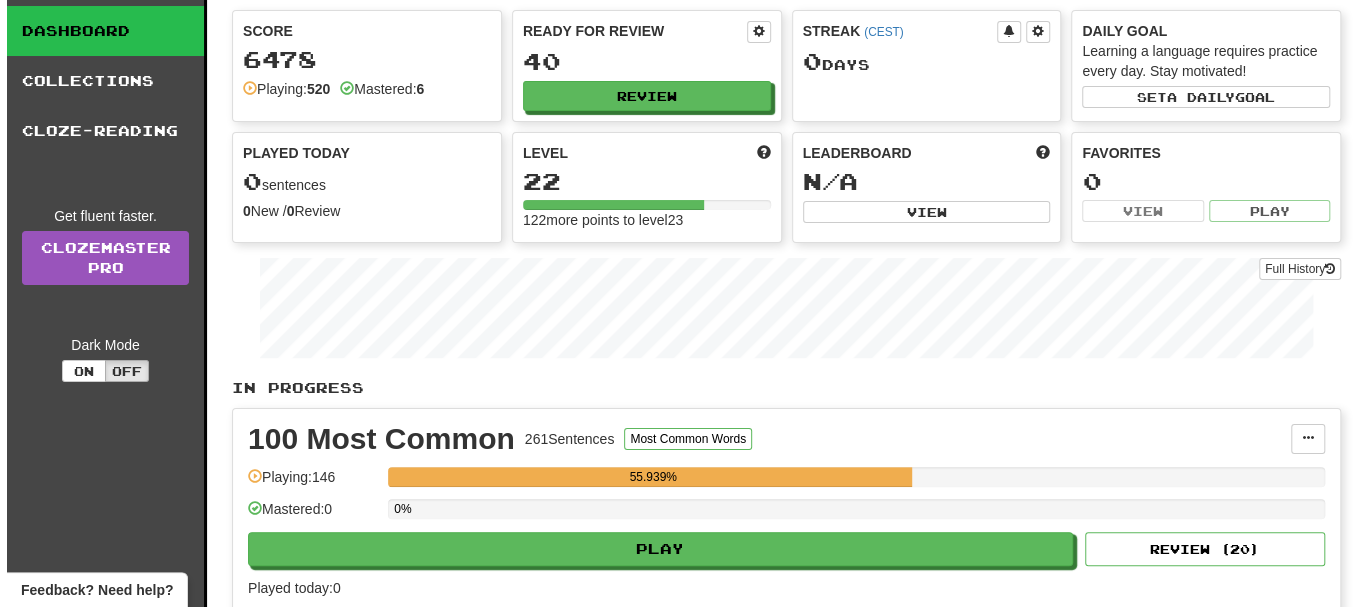 scroll, scrollTop: 99, scrollLeft: 0, axis: vertical 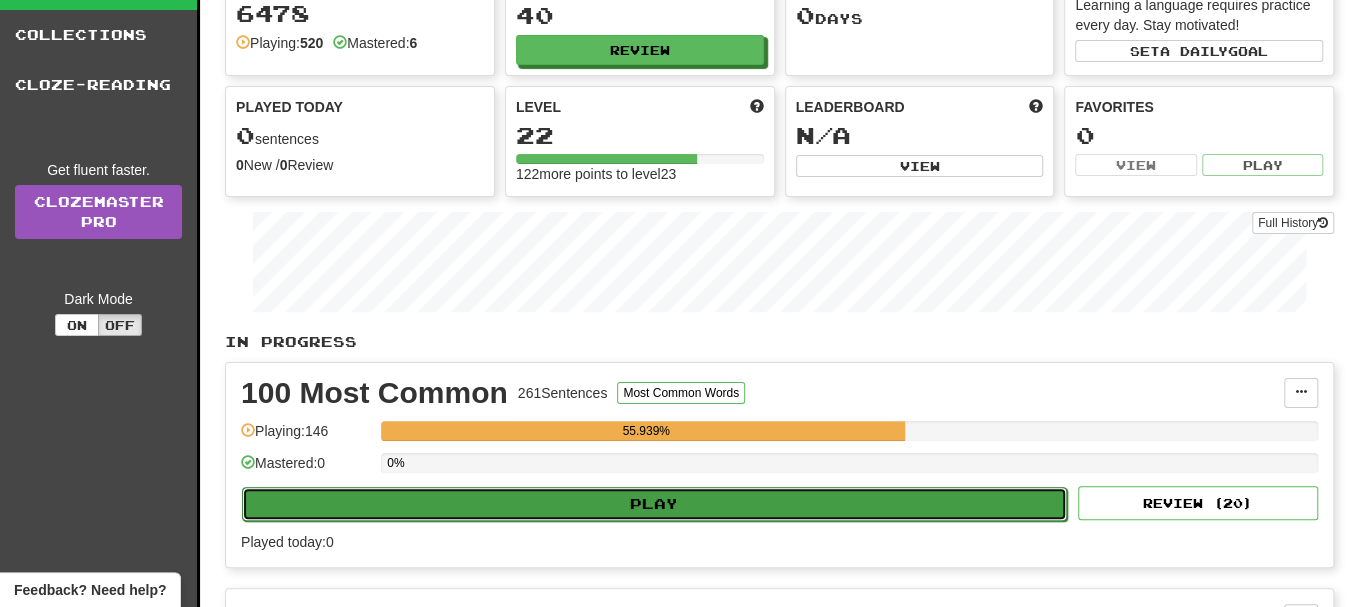 click on "Play" at bounding box center (654, 504) 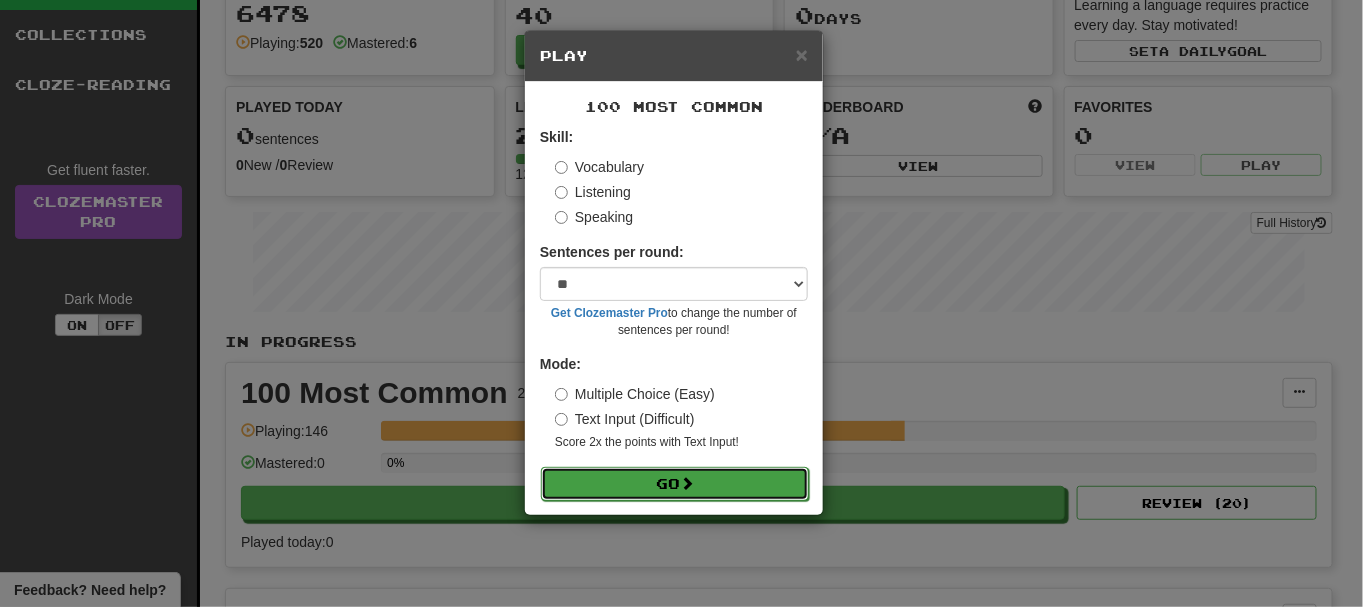 click on "Go" at bounding box center [675, 484] 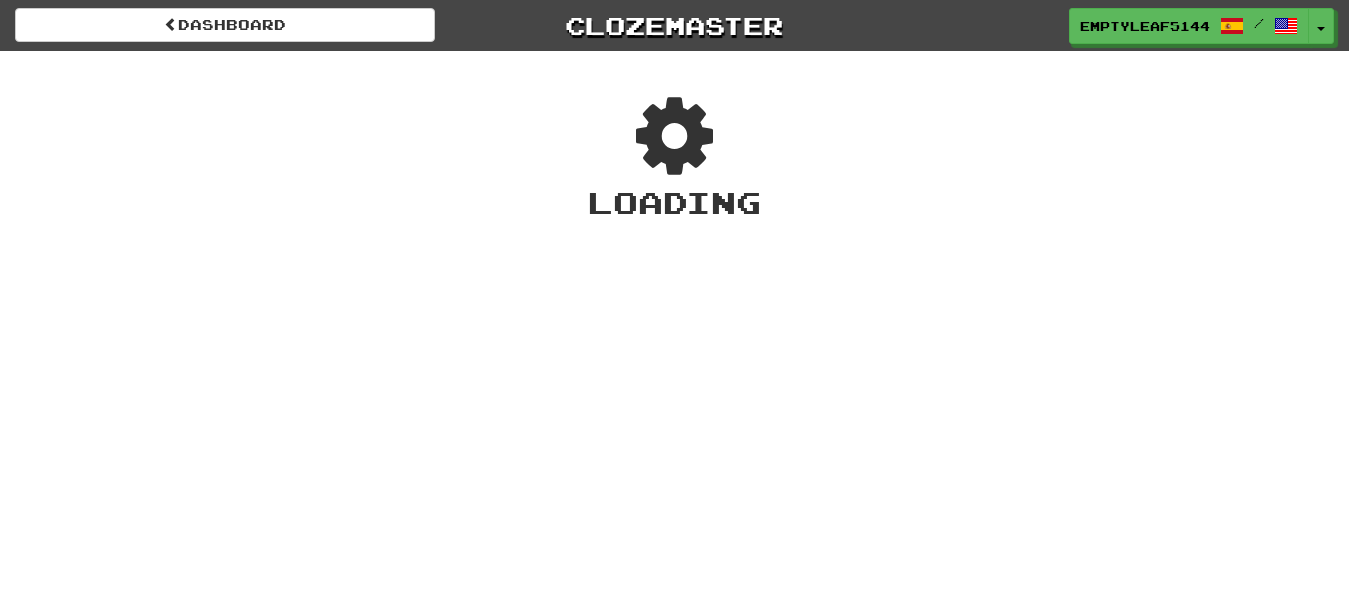 scroll, scrollTop: 0, scrollLeft: 0, axis: both 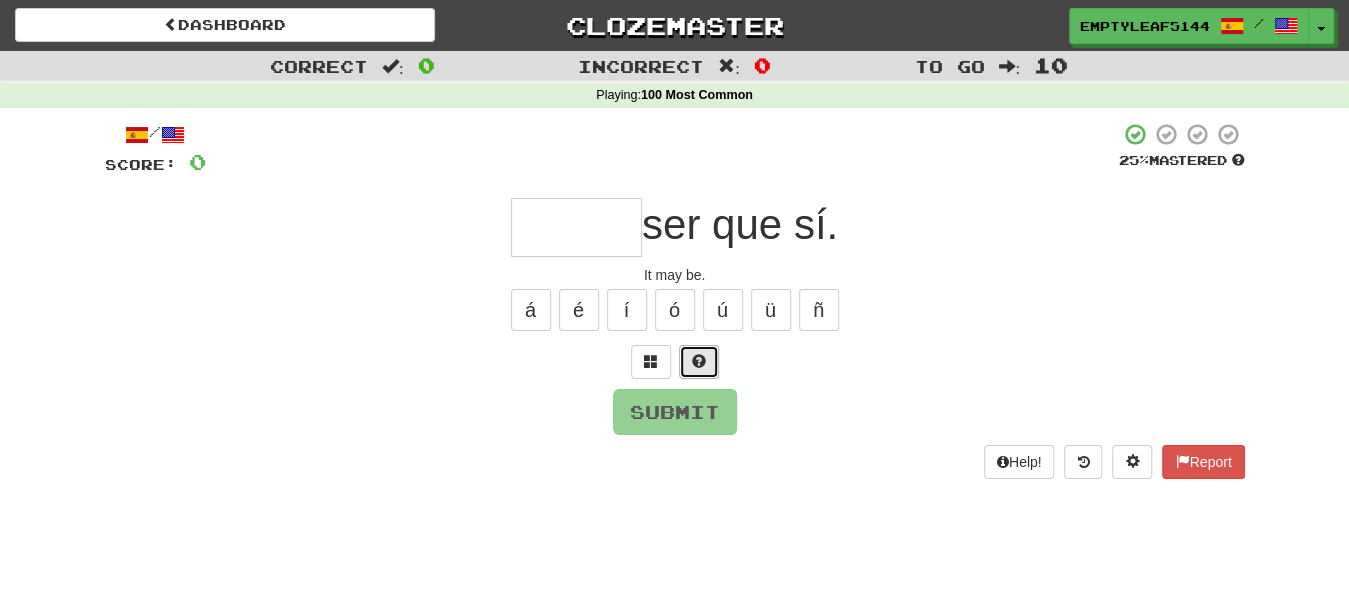 click at bounding box center (699, 361) 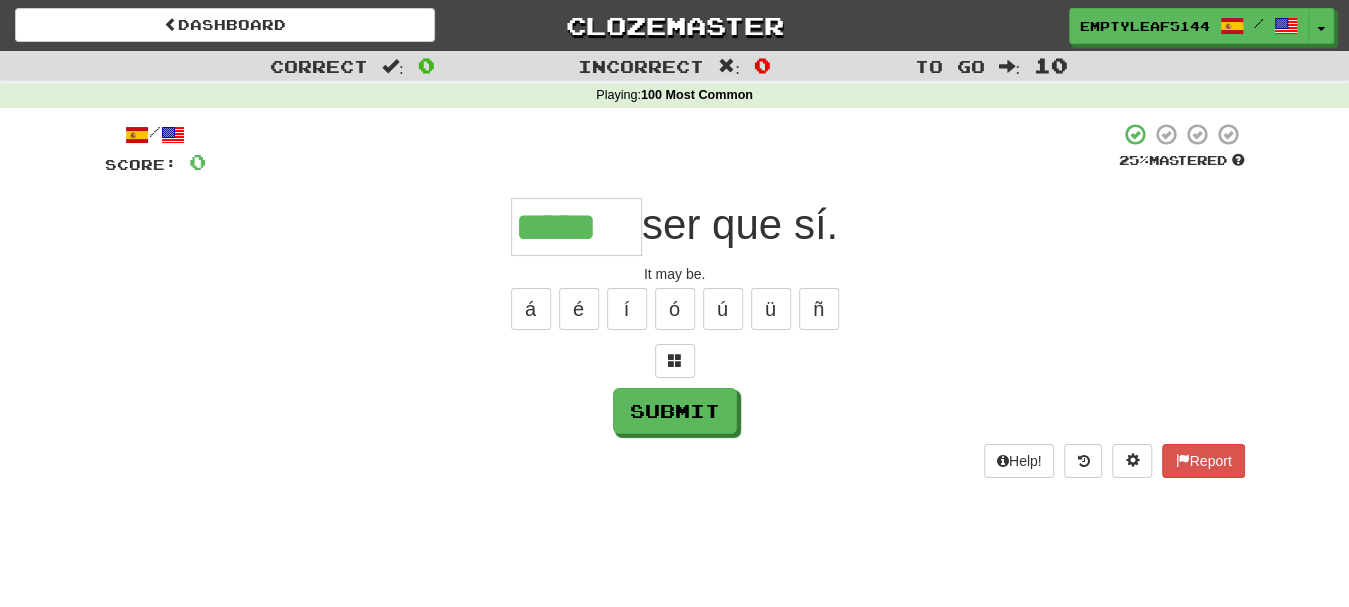 scroll, scrollTop: 0, scrollLeft: 9, axis: horizontal 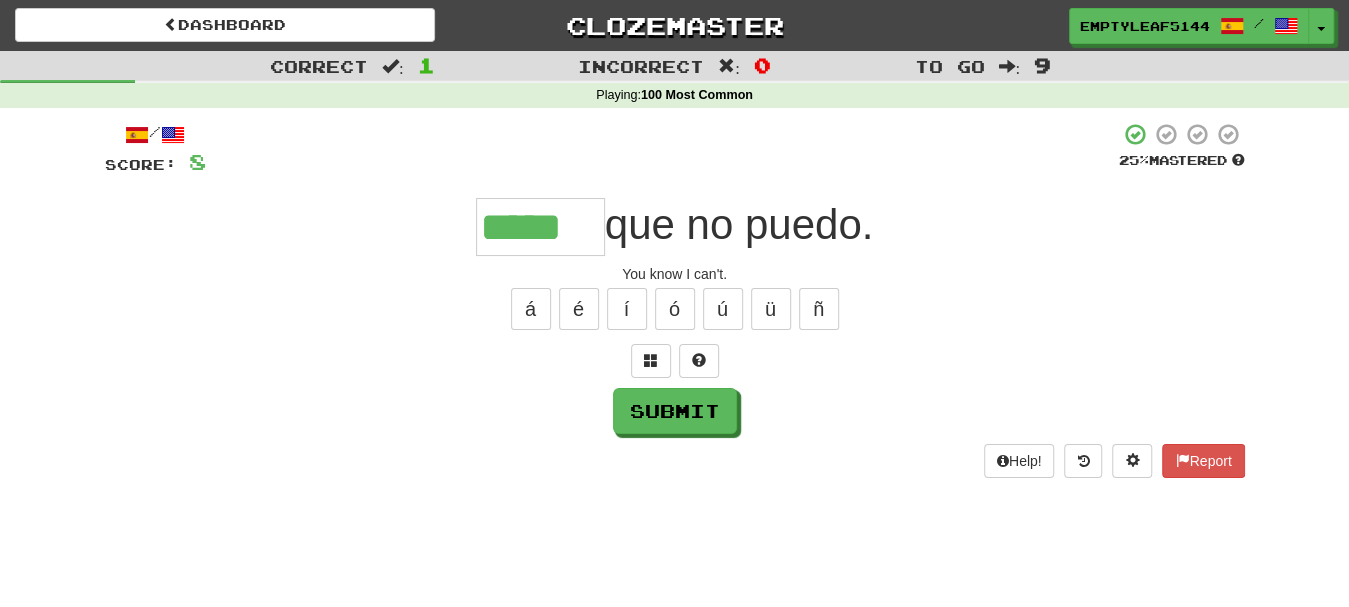 type on "*****" 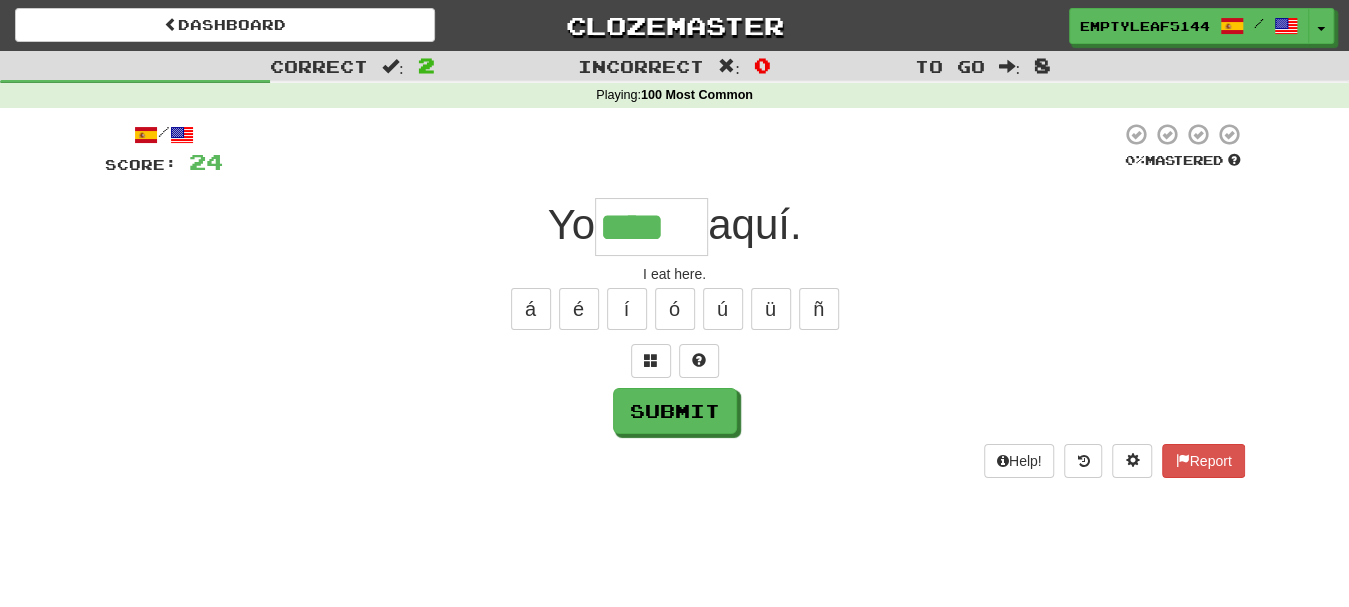 type on "****" 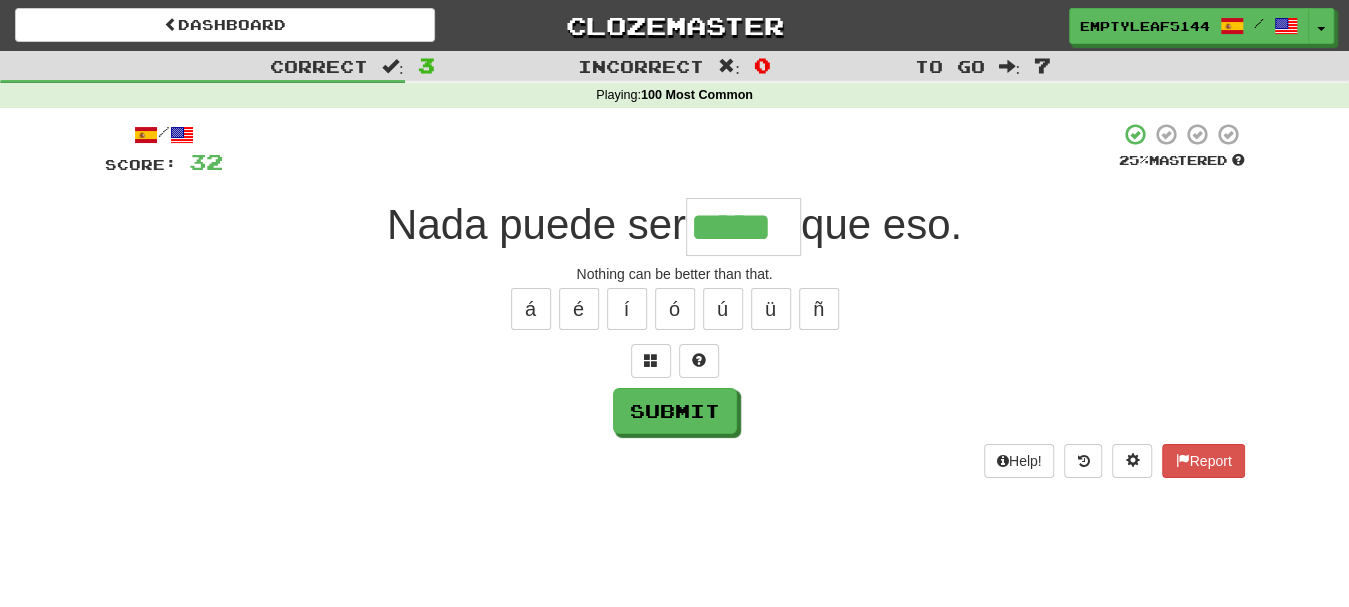 type on "*****" 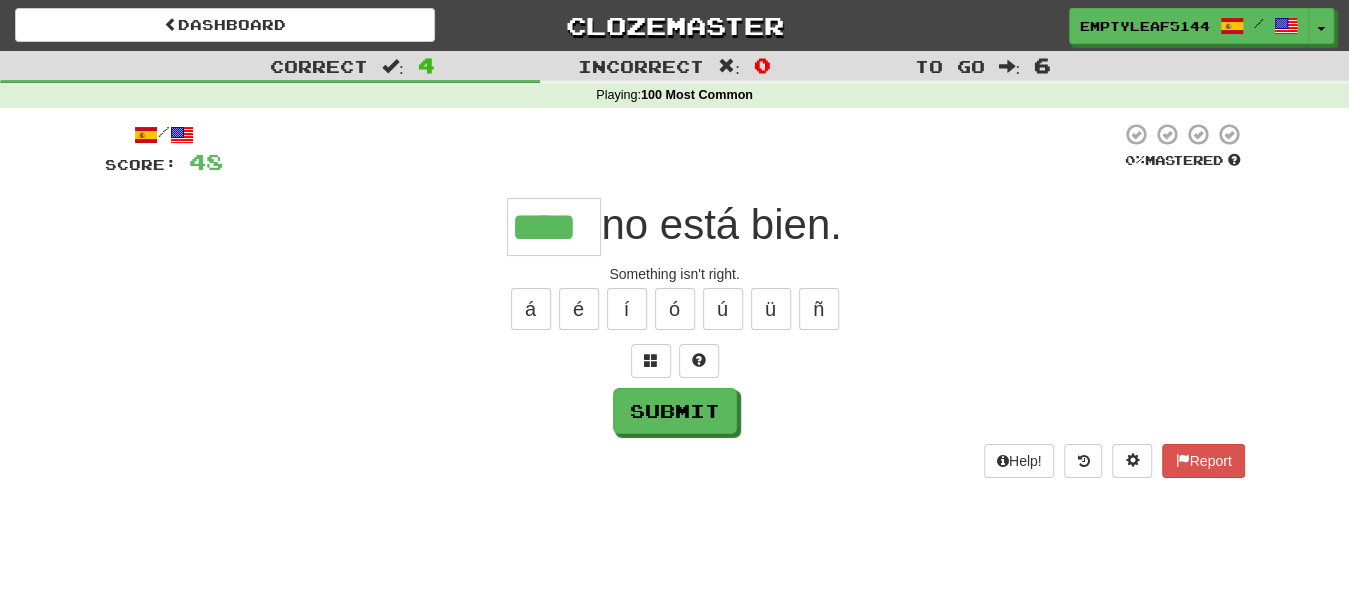 type on "****" 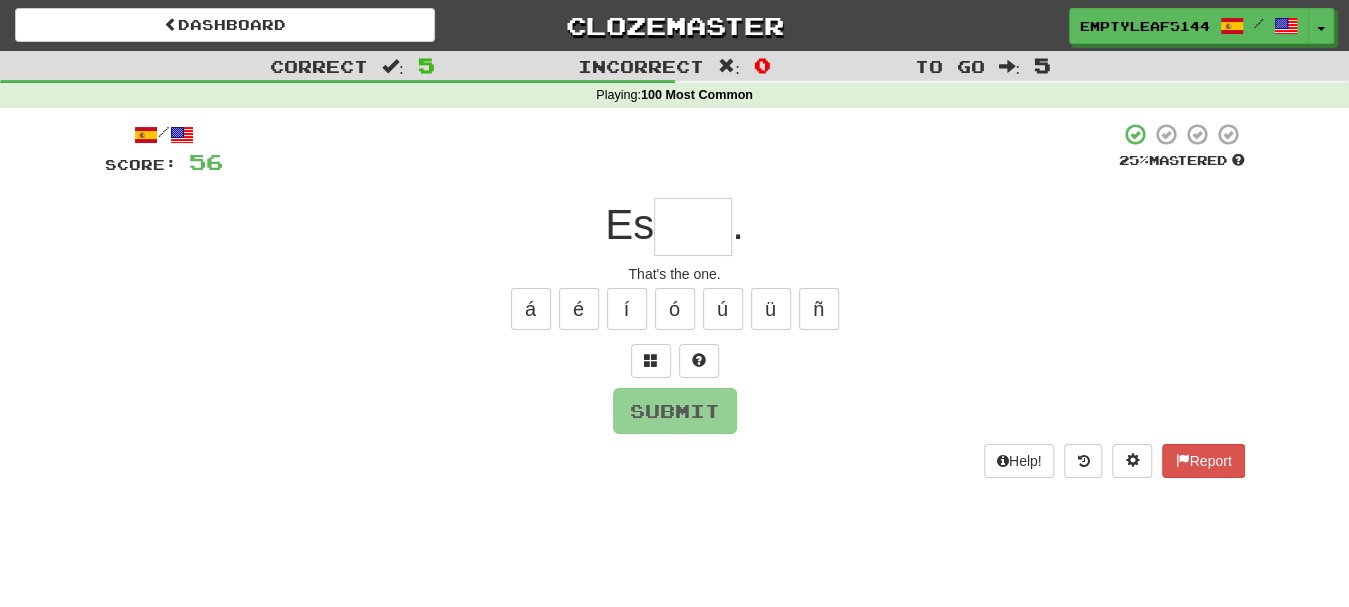 type on "*" 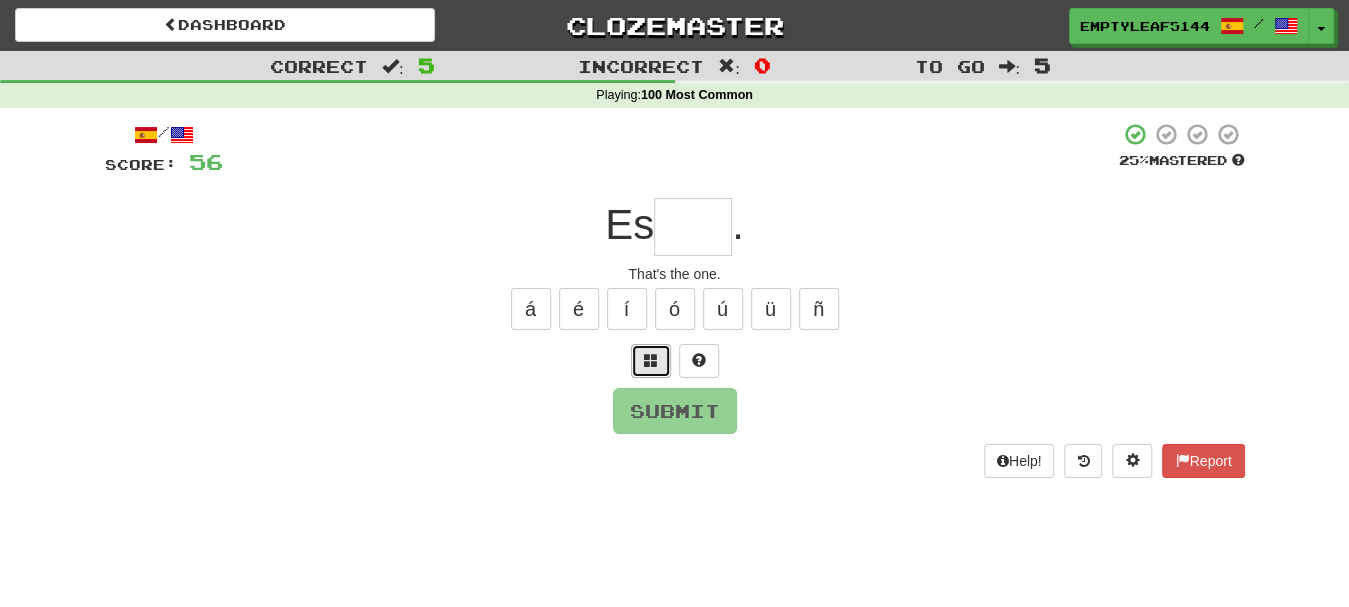 click at bounding box center (651, 360) 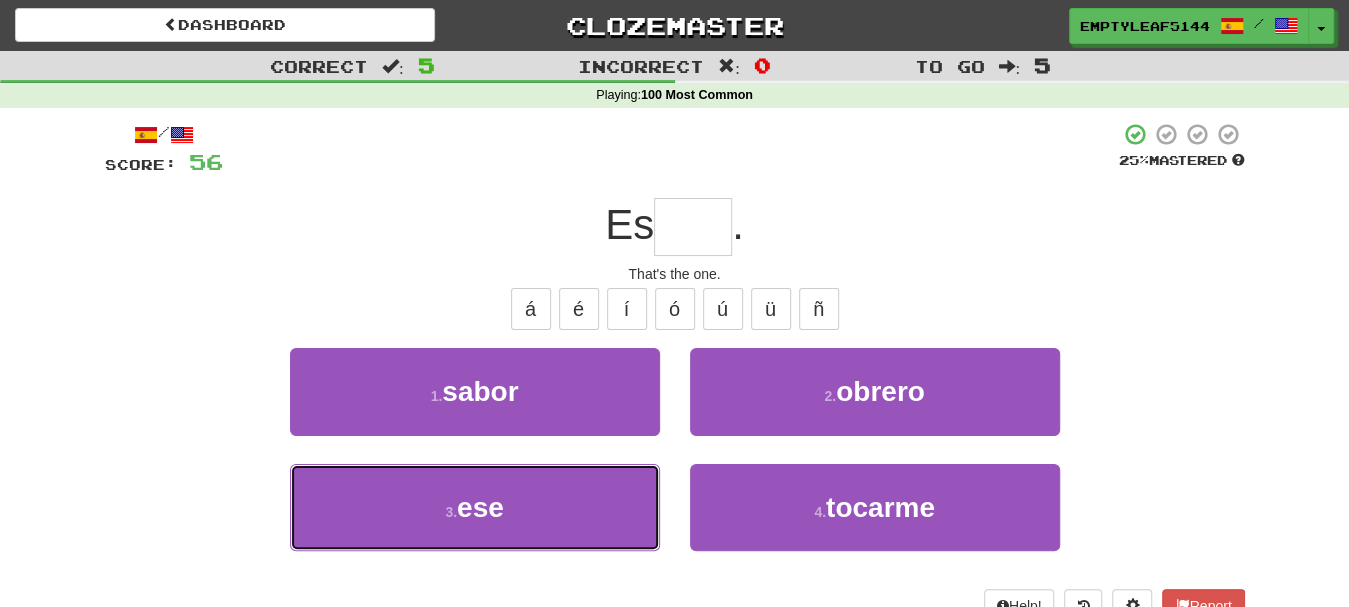 click on "3 .  ese" at bounding box center [475, 507] 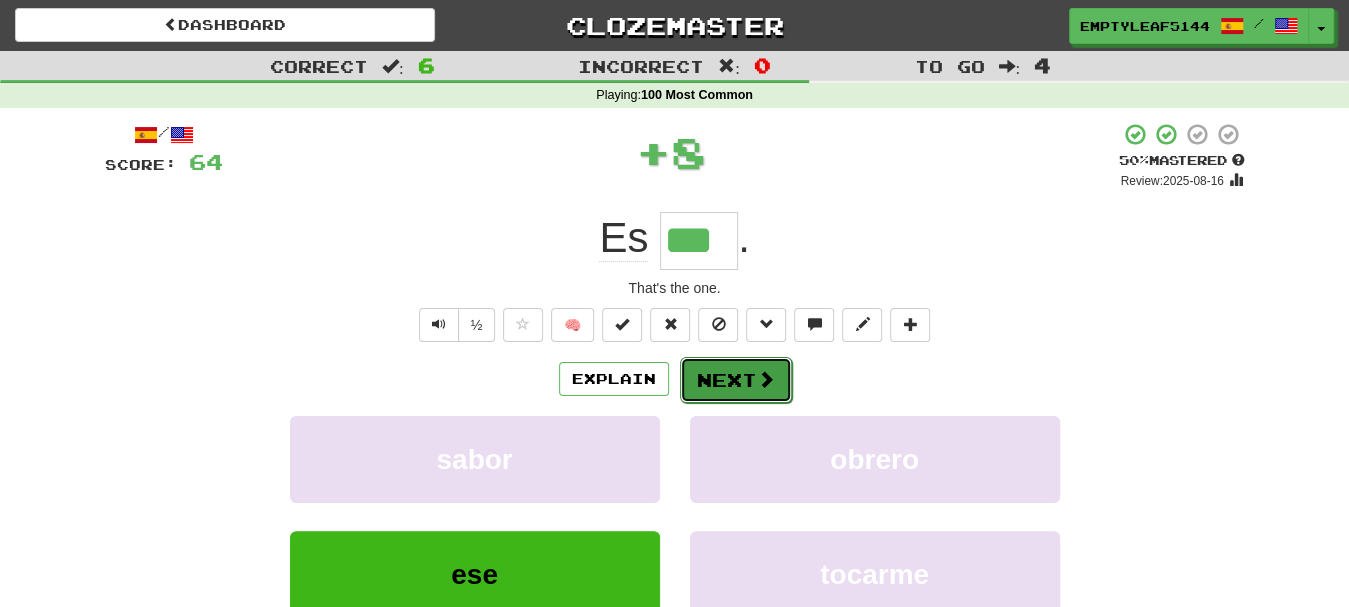 click on "Next" at bounding box center (736, 380) 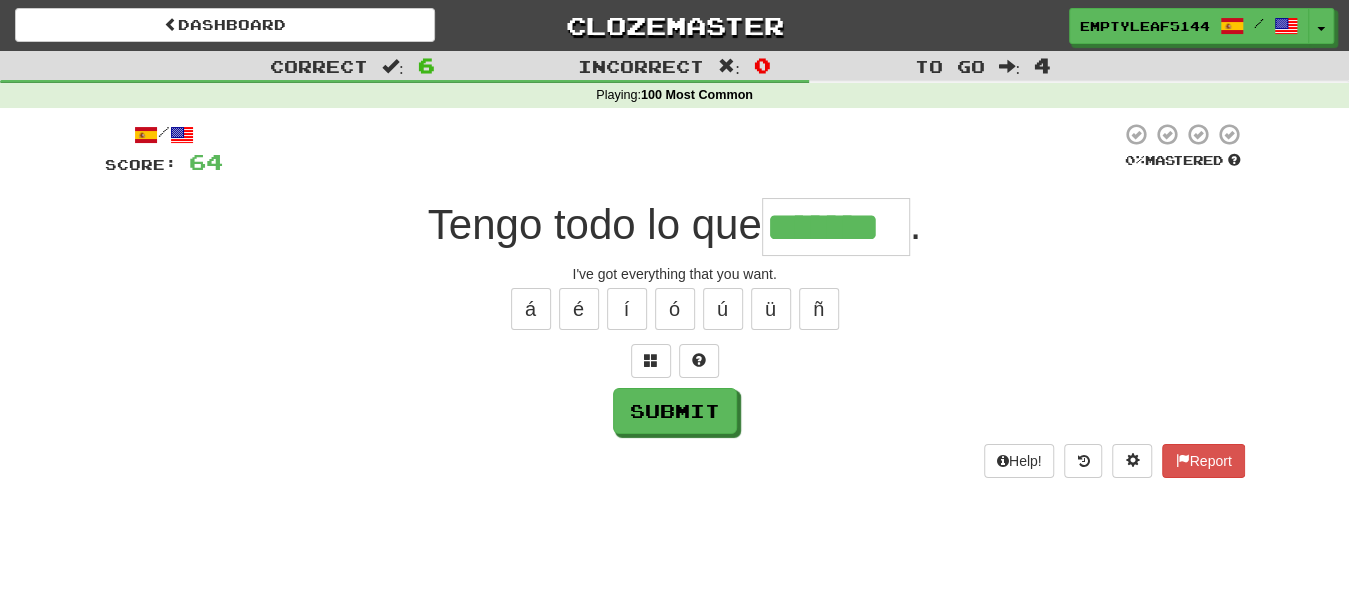 type on "*******" 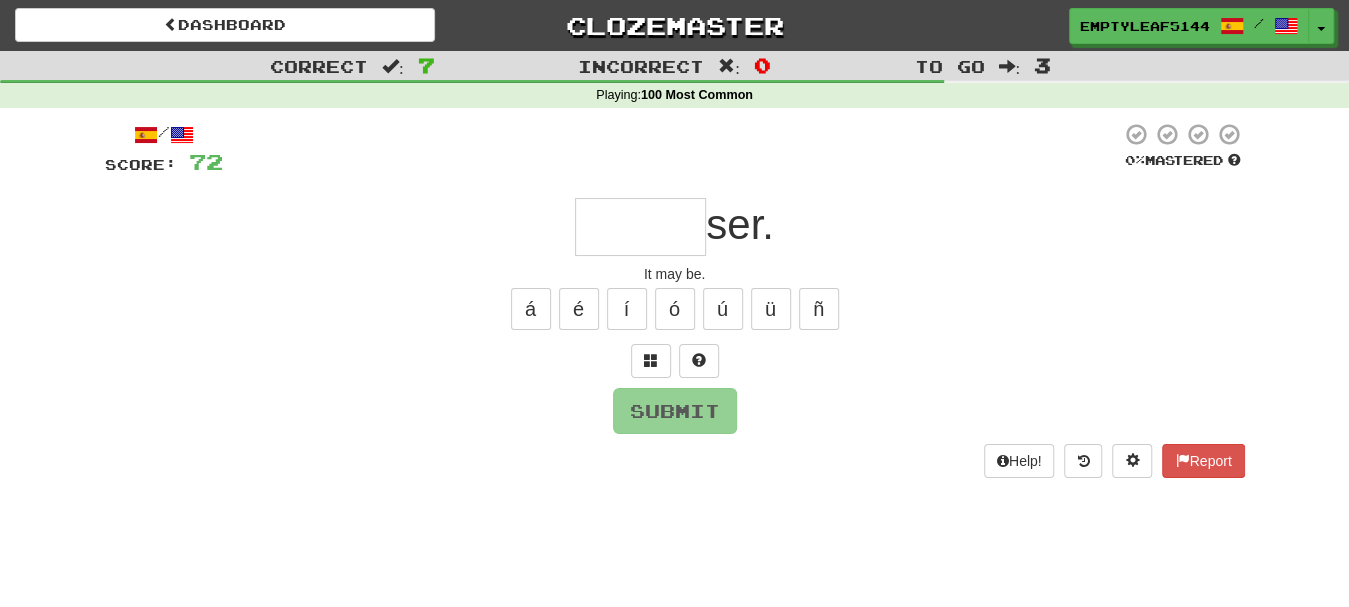 type on "*" 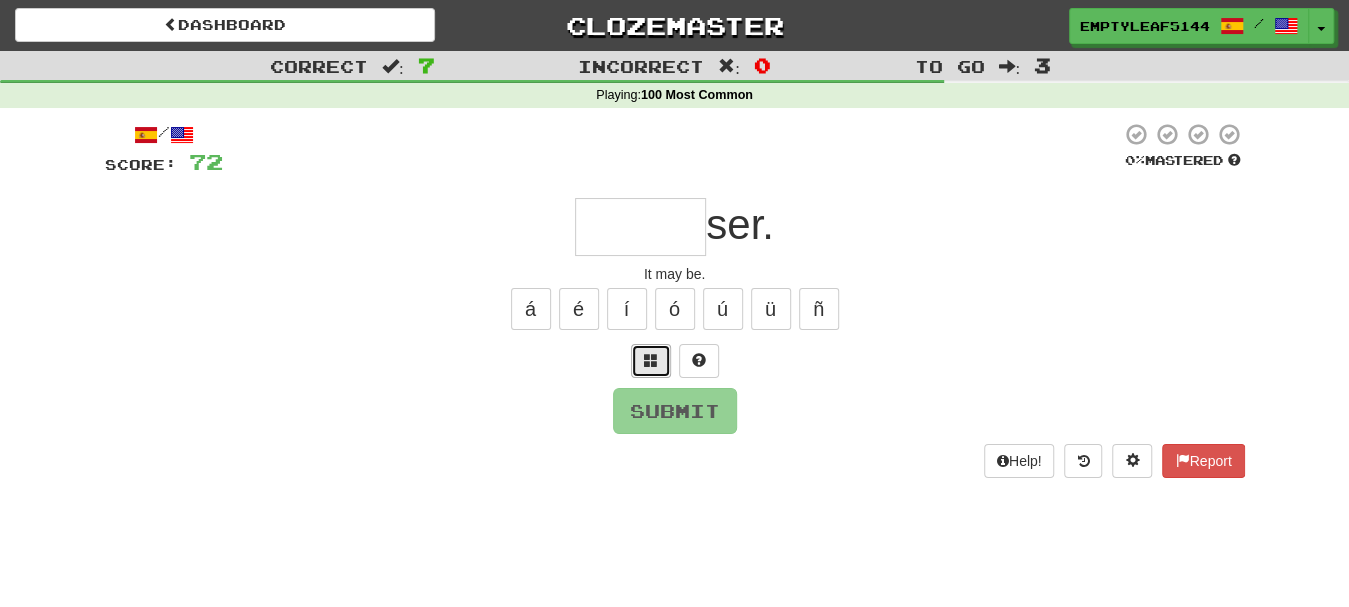 click at bounding box center (651, 361) 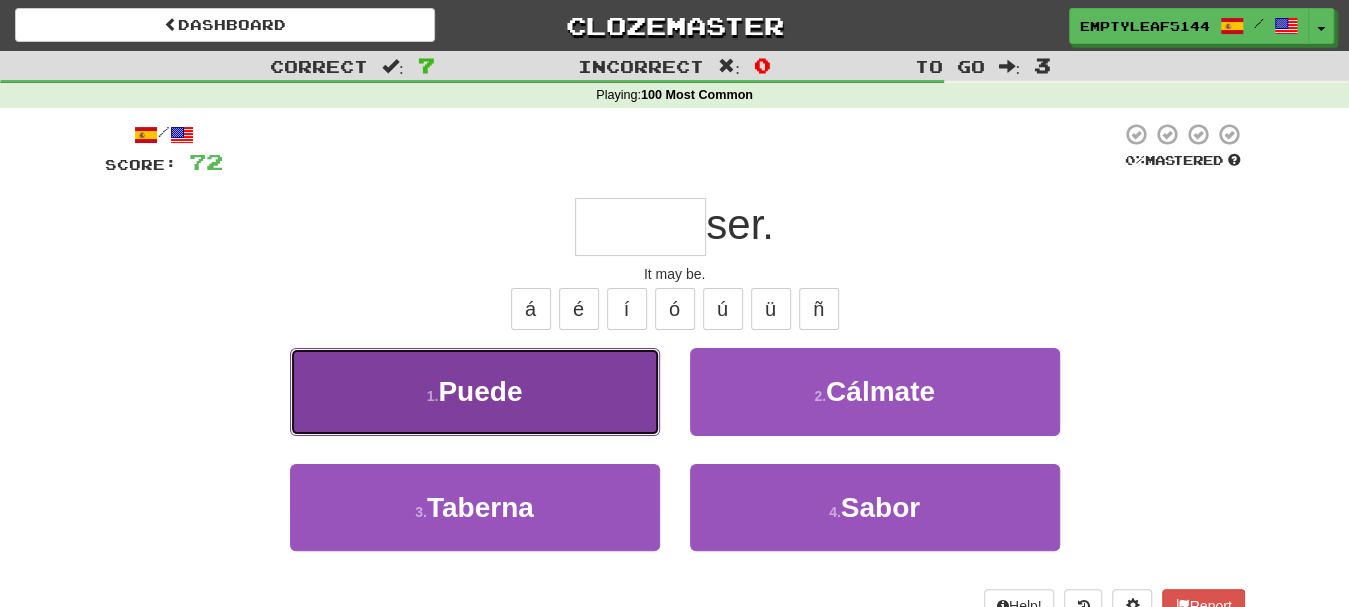 click on "1 .  Puede" at bounding box center [475, 391] 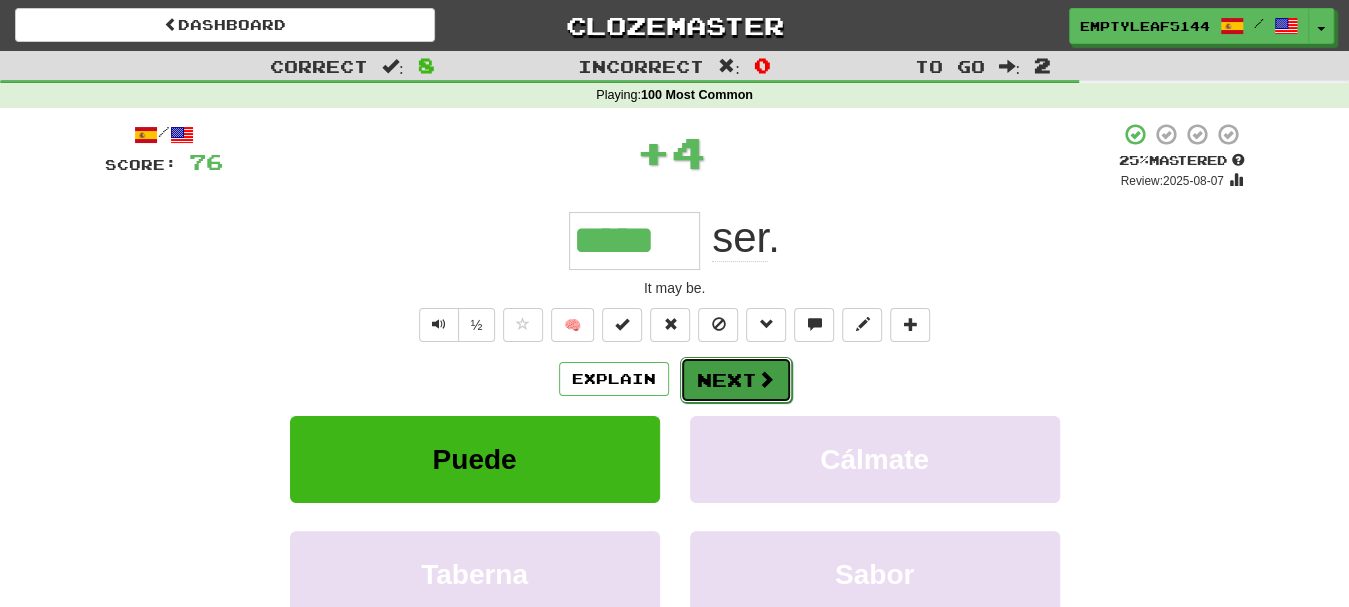 click on "Next" at bounding box center [736, 380] 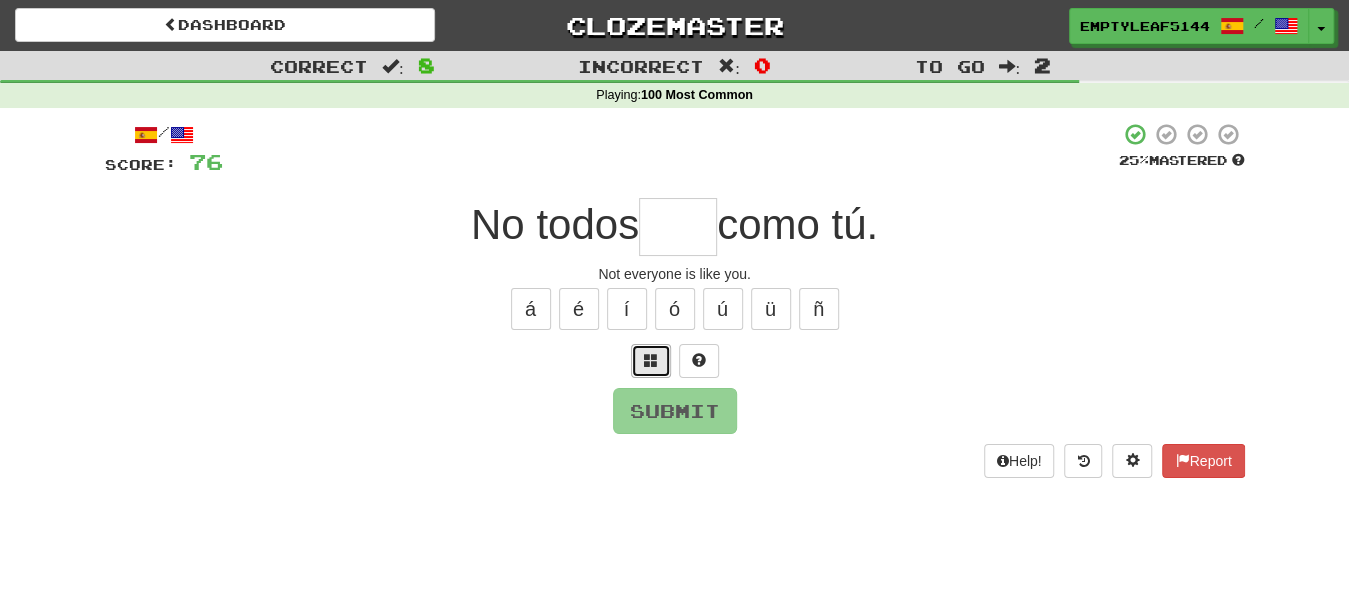 click at bounding box center [651, 360] 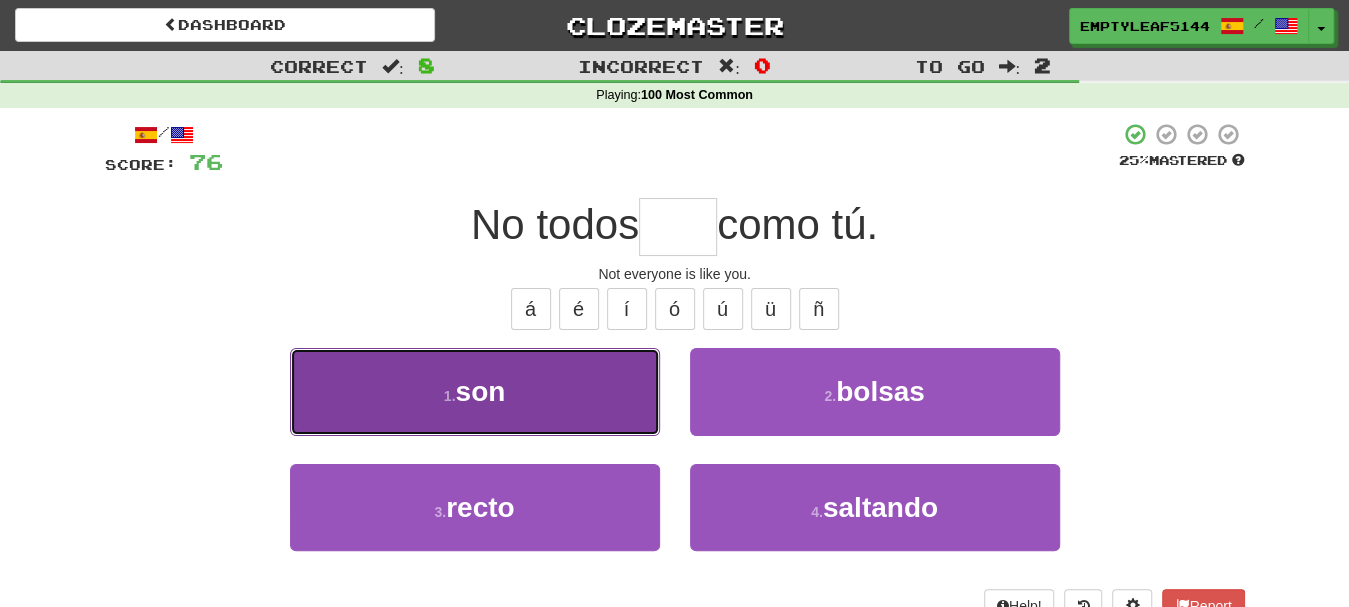 click on "1 .  son" at bounding box center (475, 391) 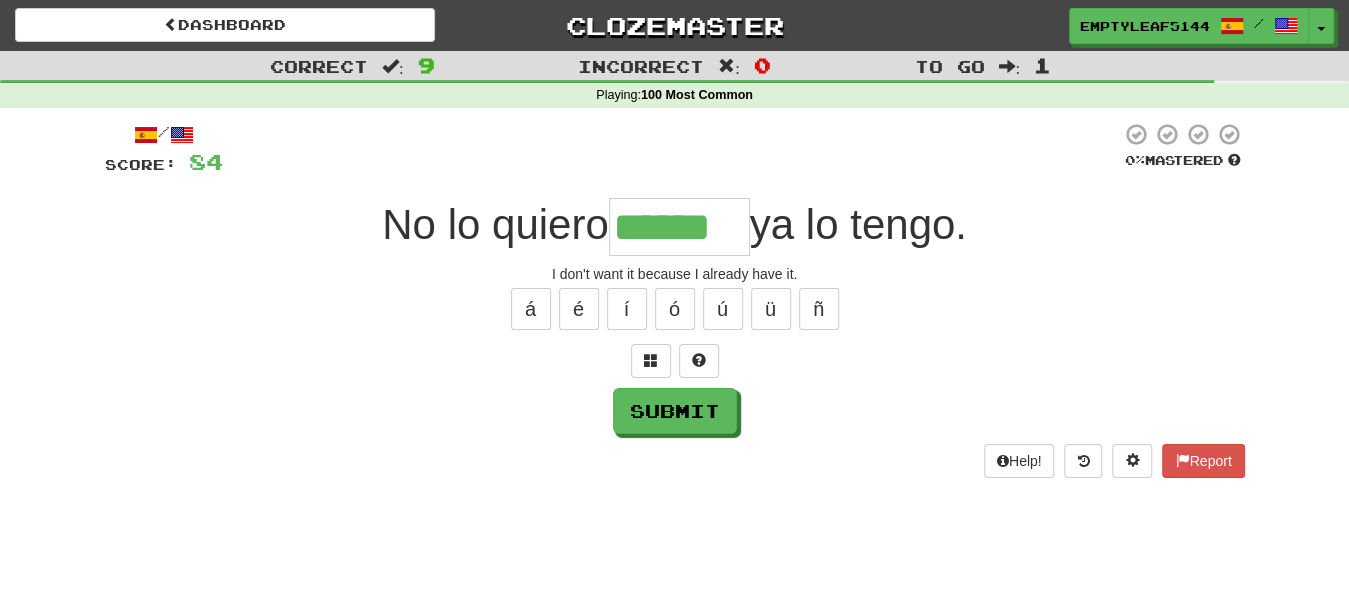 type on "******" 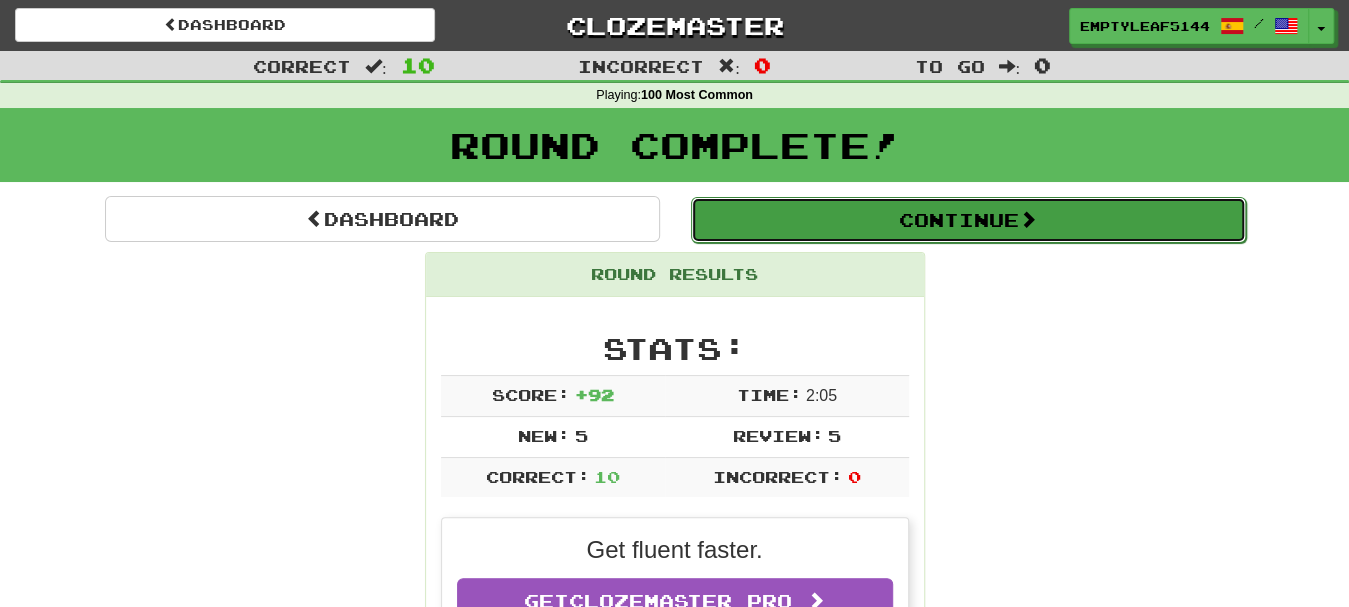 click on "Continue" at bounding box center [968, 220] 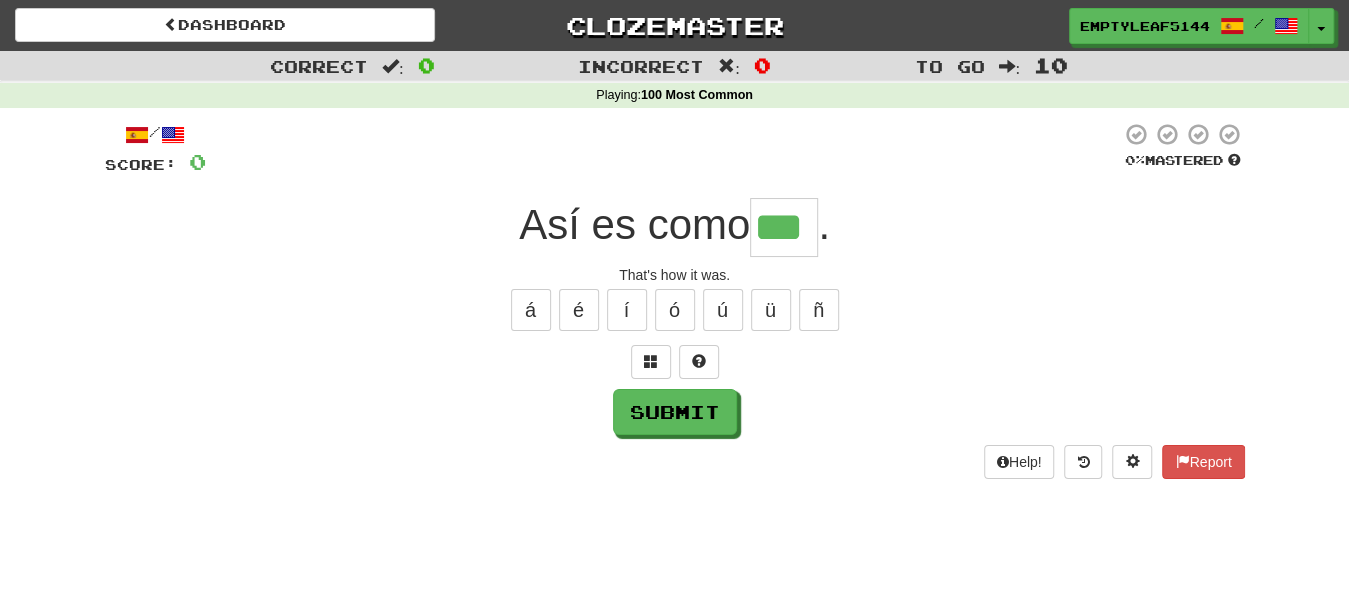type on "***" 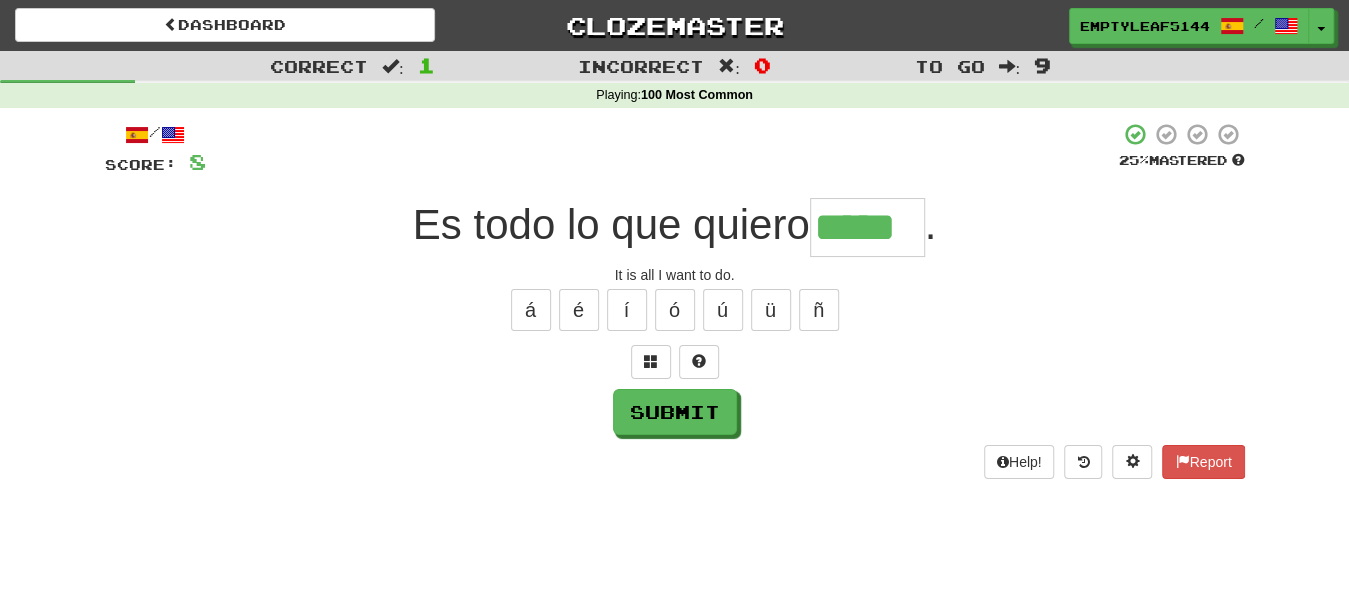 type on "*****" 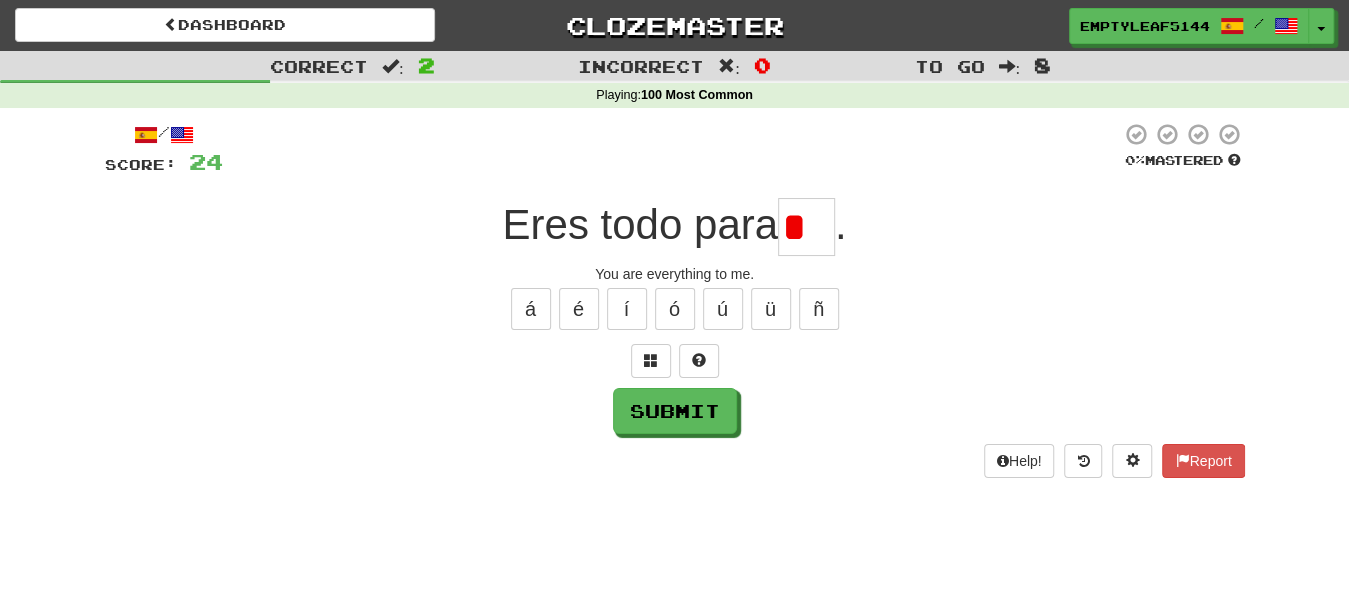 scroll, scrollTop: 0, scrollLeft: 0, axis: both 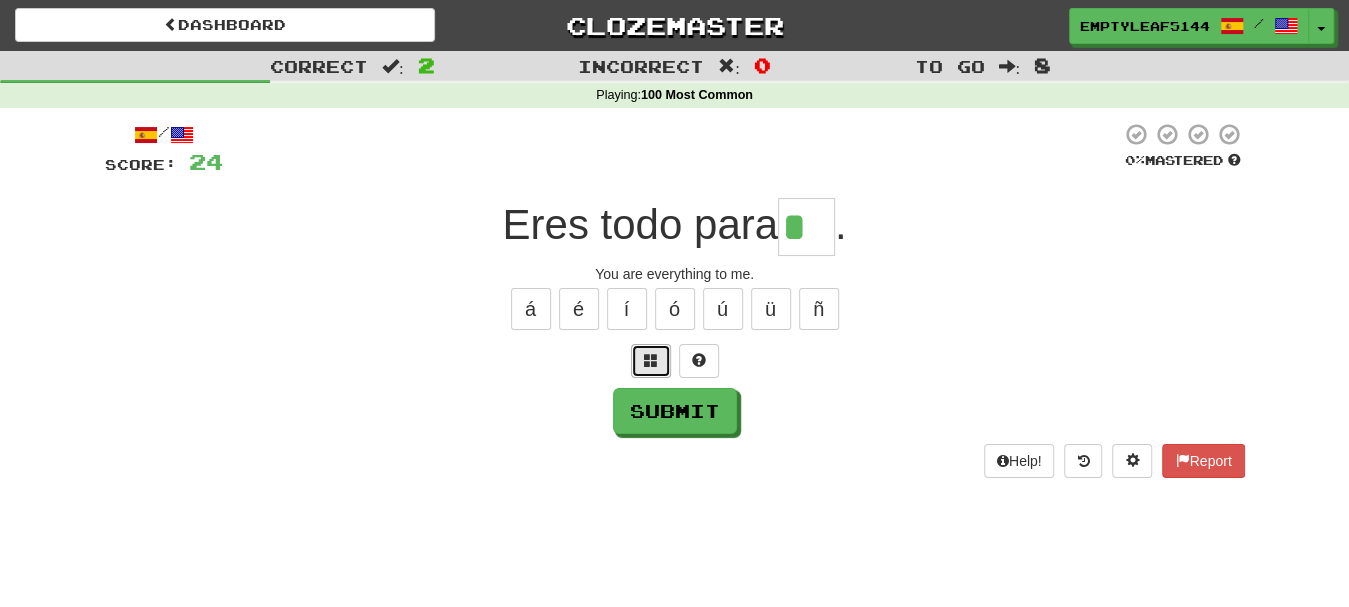 click at bounding box center [651, 360] 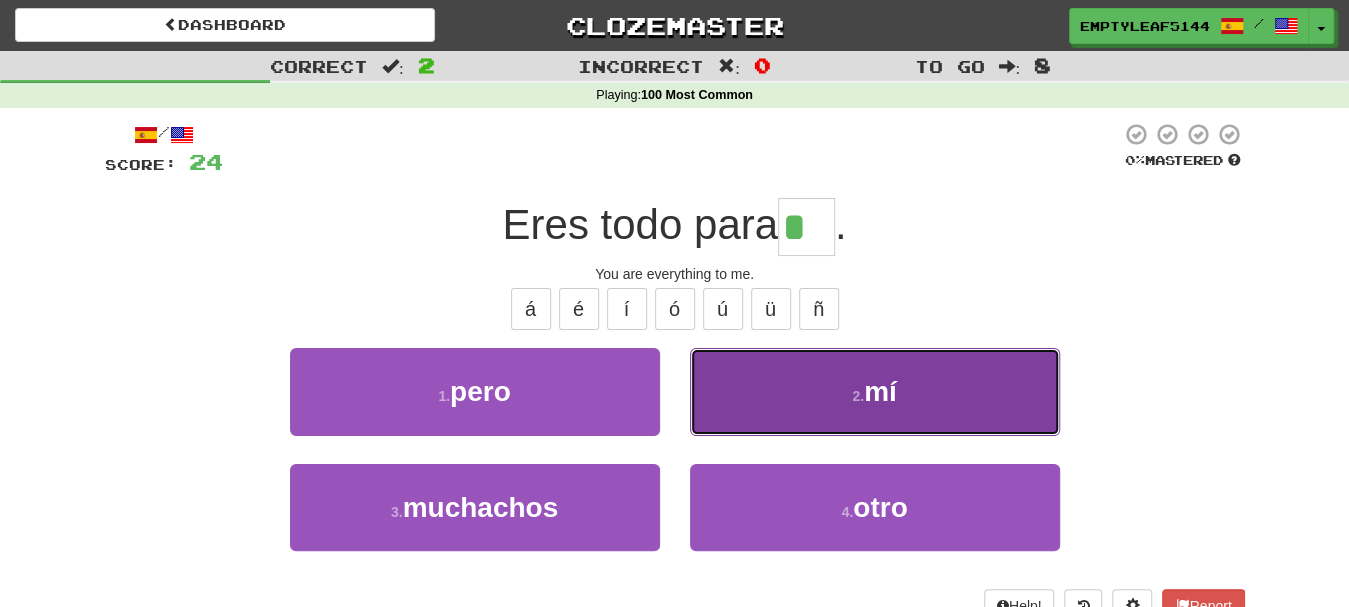 click on "2 .  mí" at bounding box center (875, 391) 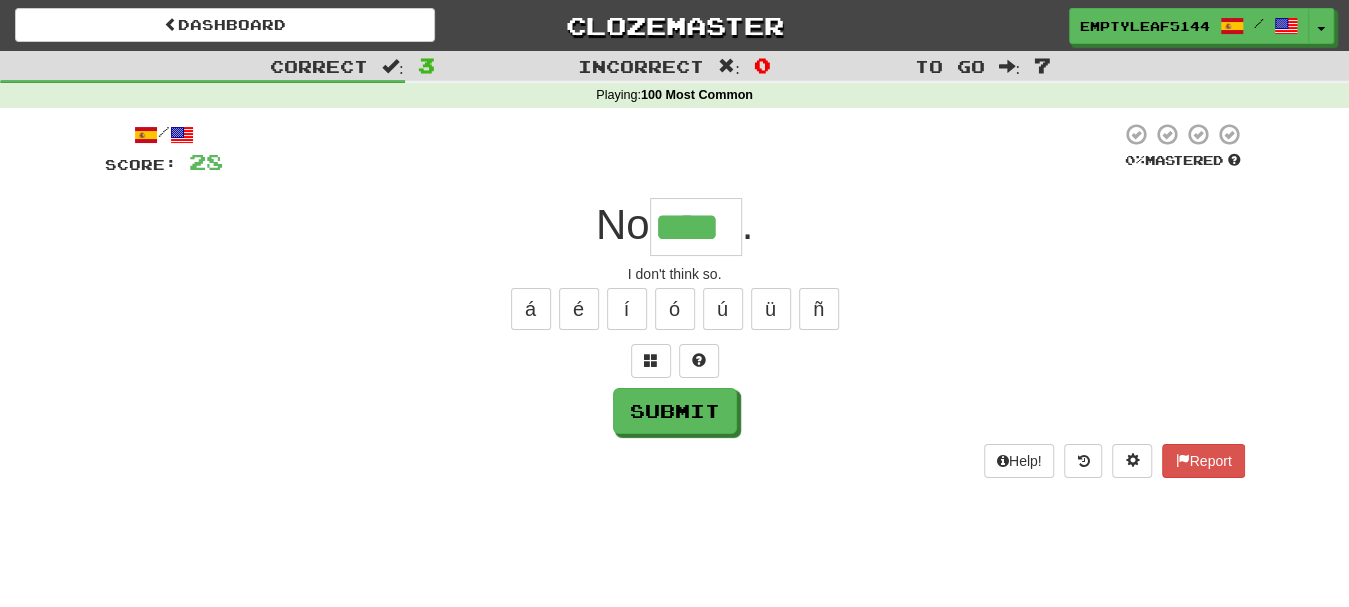 type on "****" 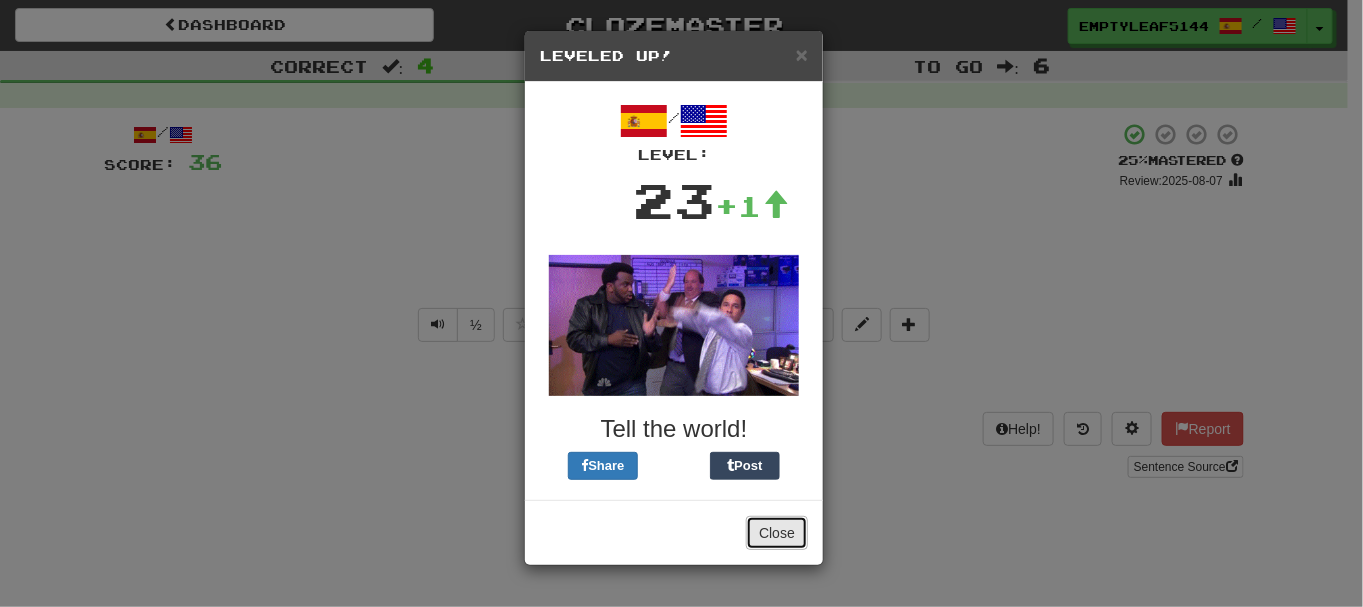 click on "Close" at bounding box center [777, 533] 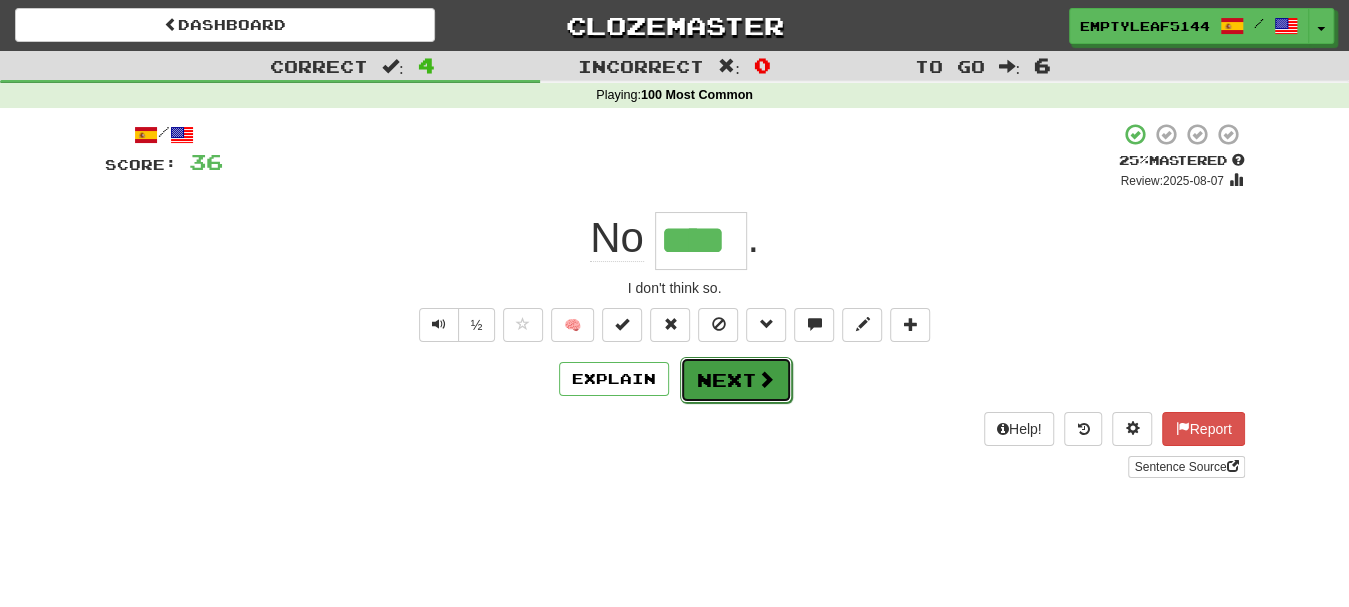 click on "Next" at bounding box center (736, 380) 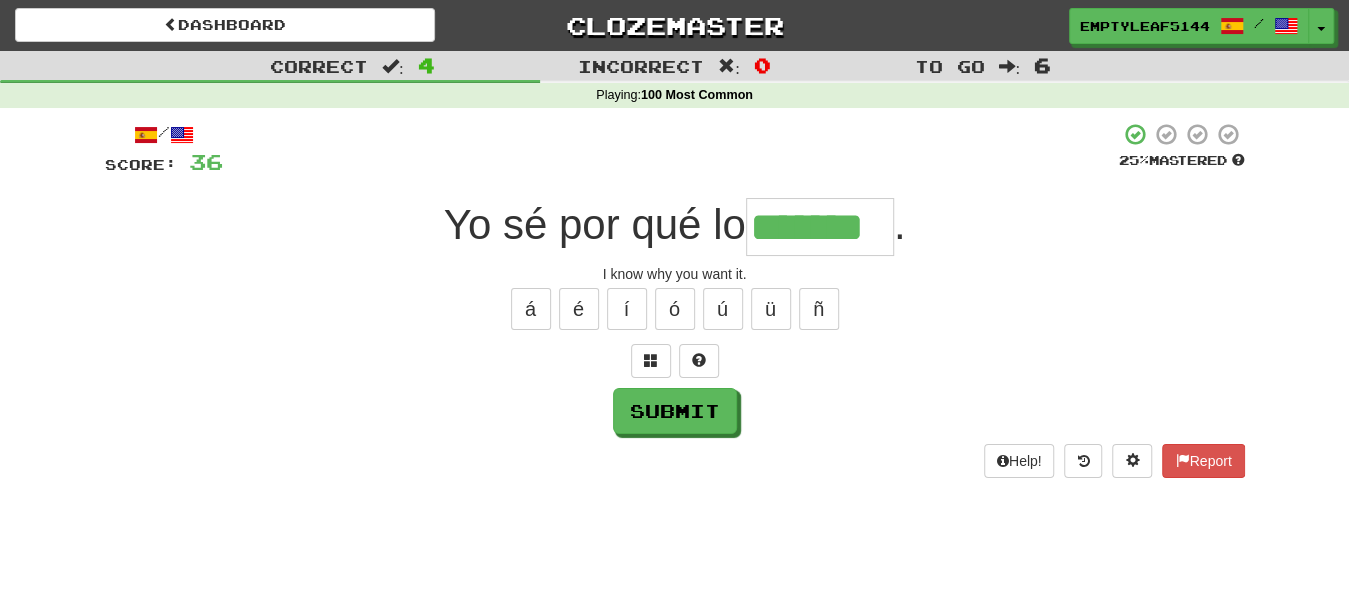 type on "*******" 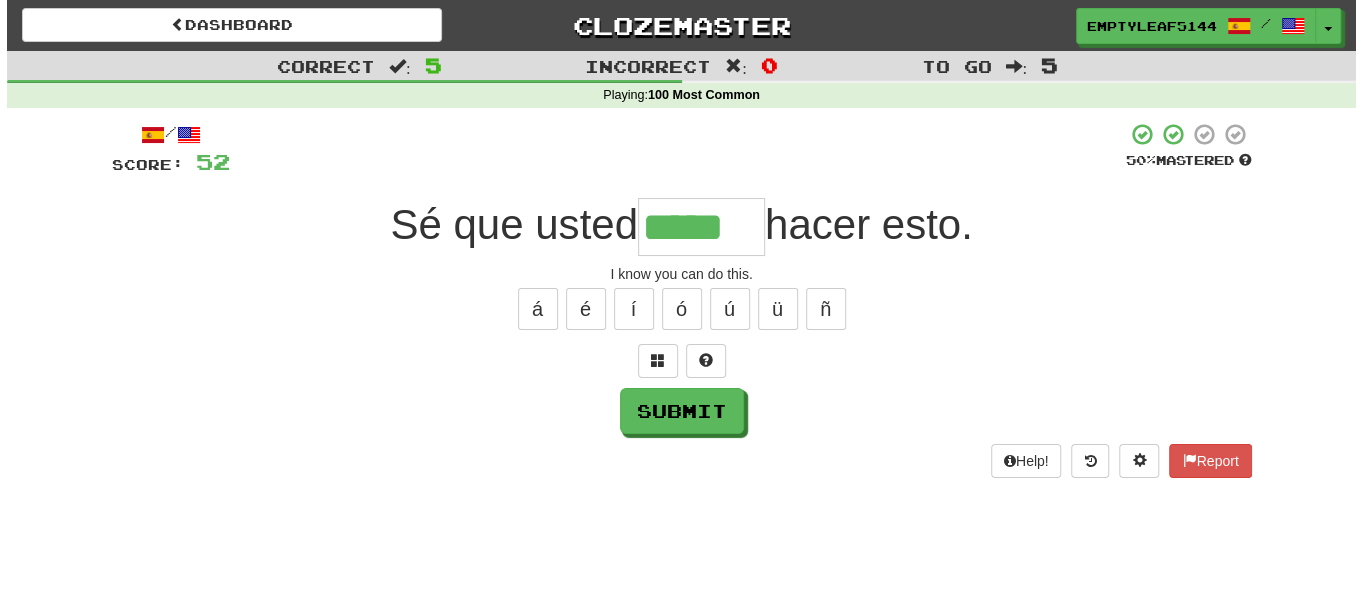 scroll, scrollTop: 0, scrollLeft: 0, axis: both 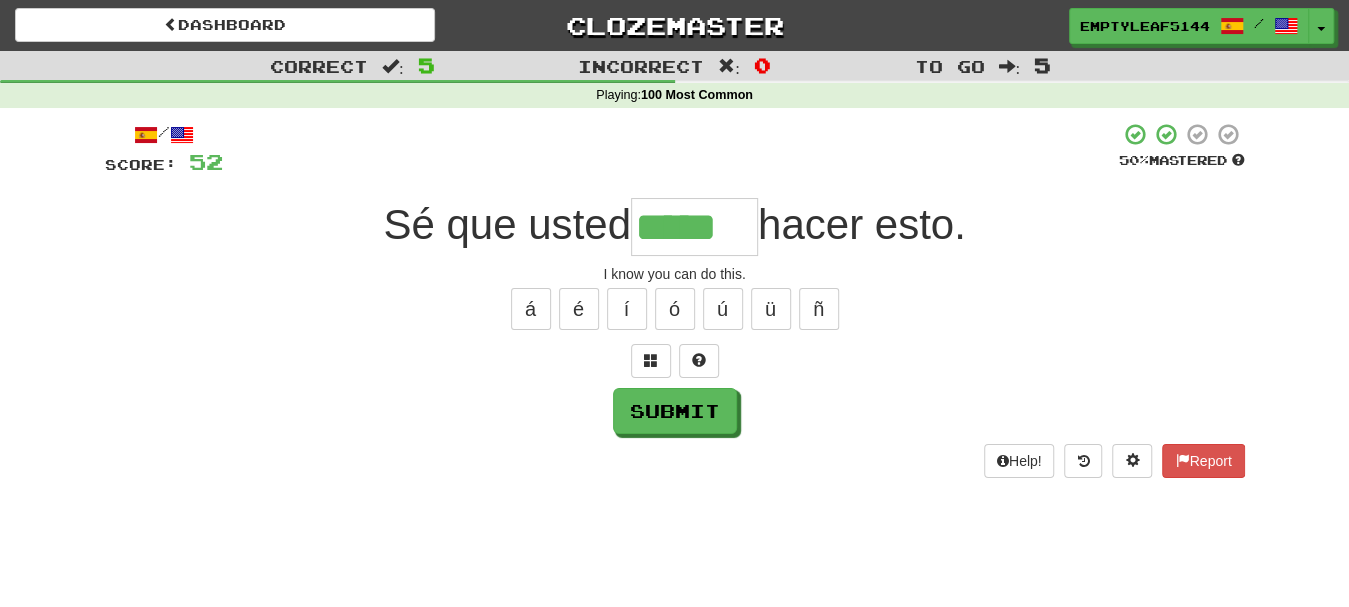type on "*****" 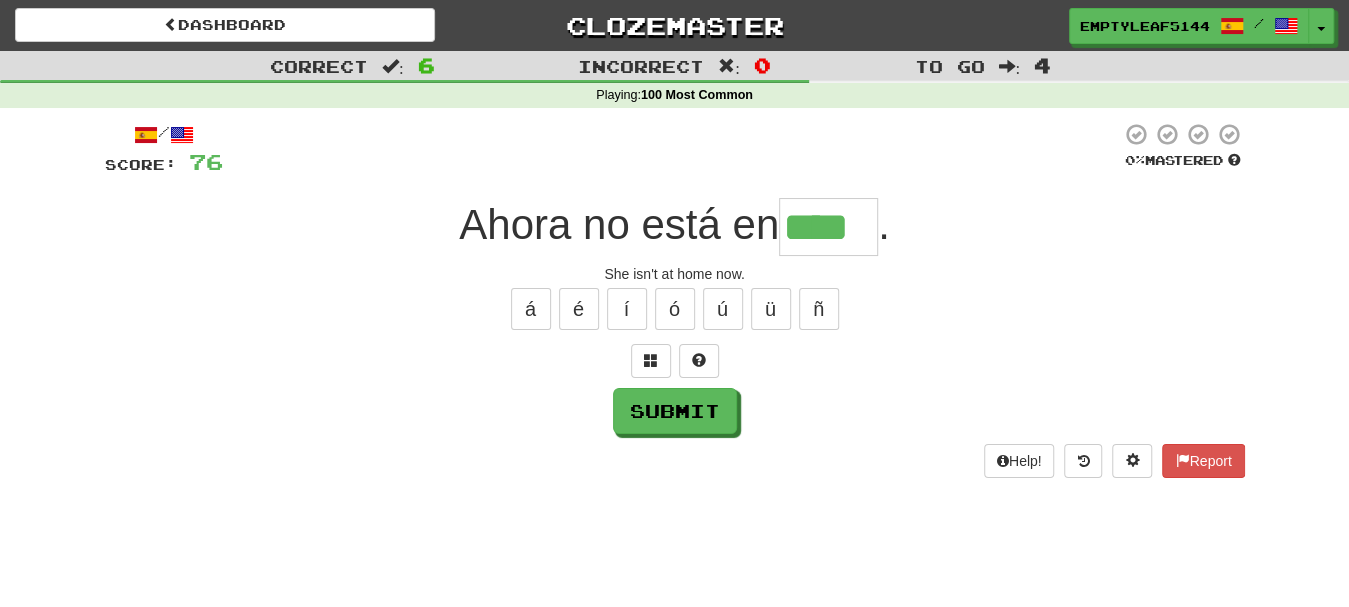 type on "****" 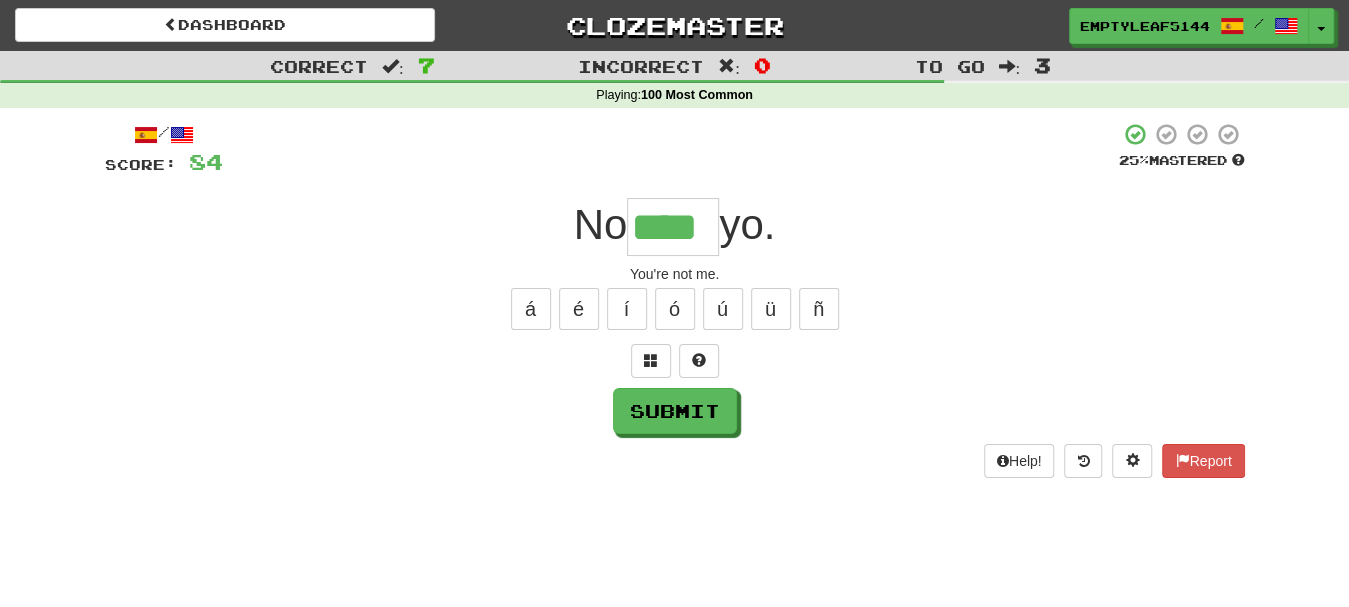 type on "****" 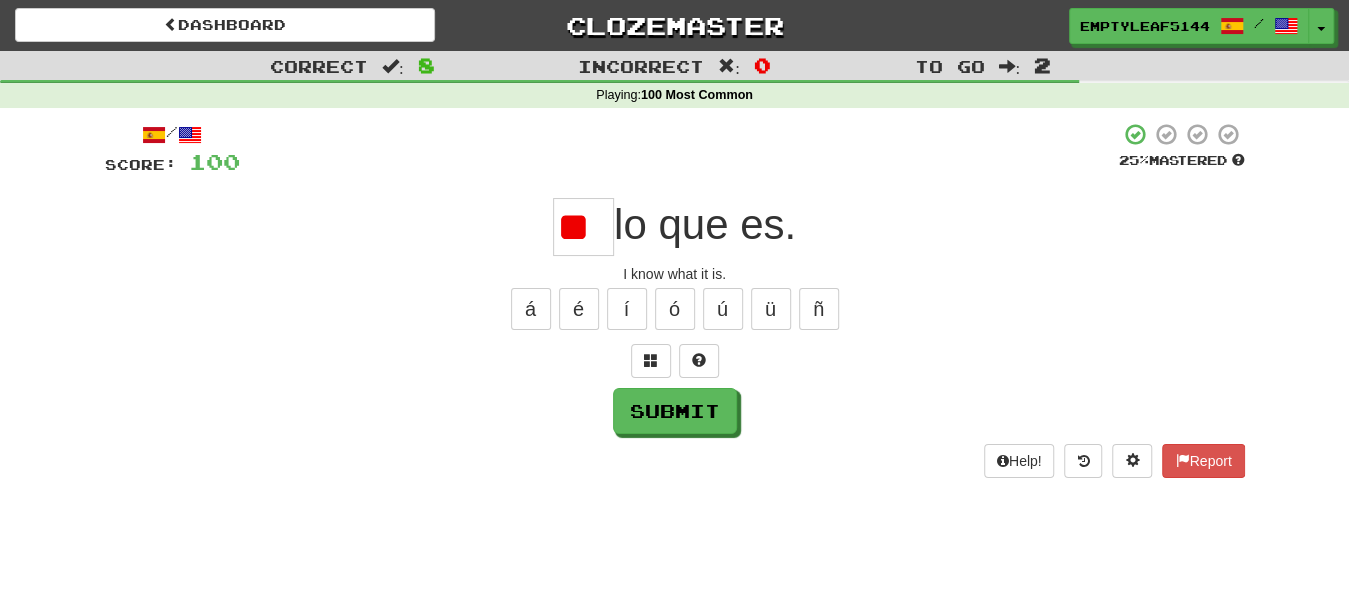 type on "*" 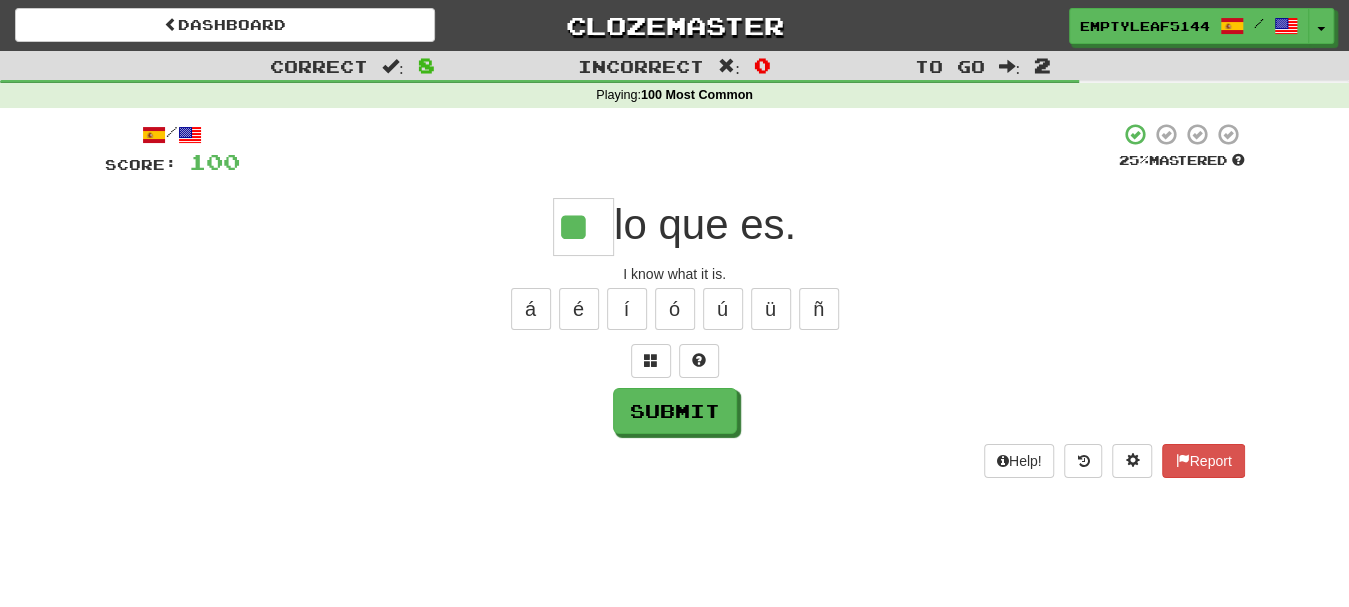type on "**" 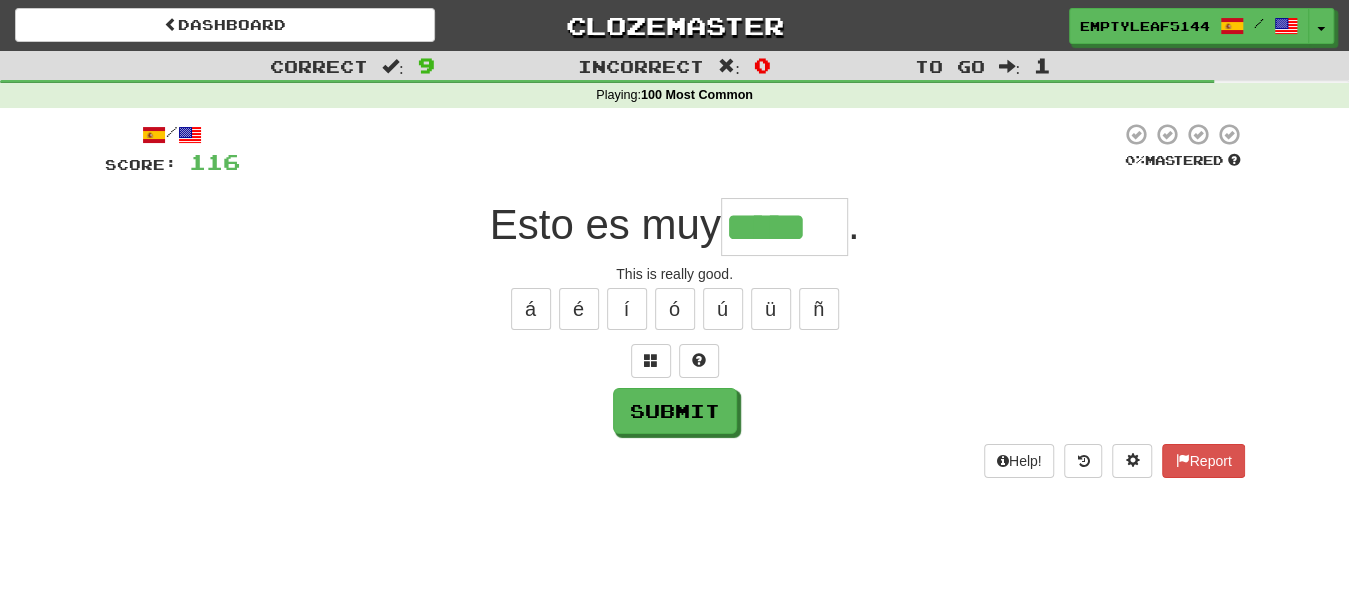 type on "*****" 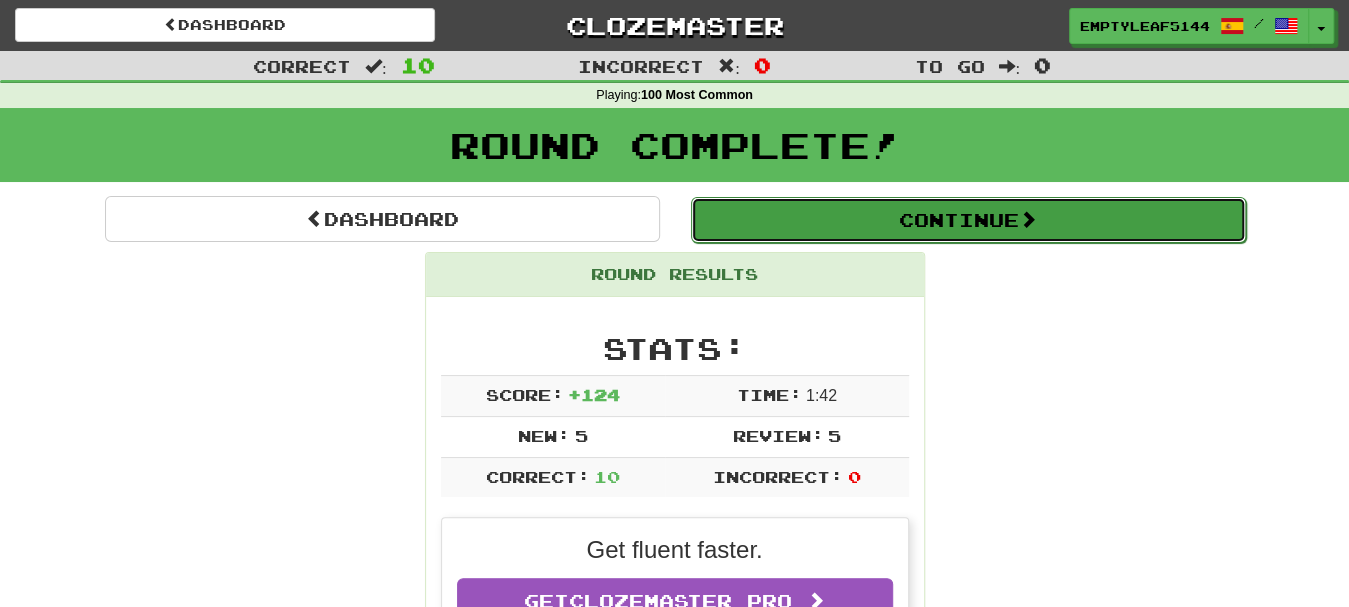 click on "Continue" at bounding box center (968, 220) 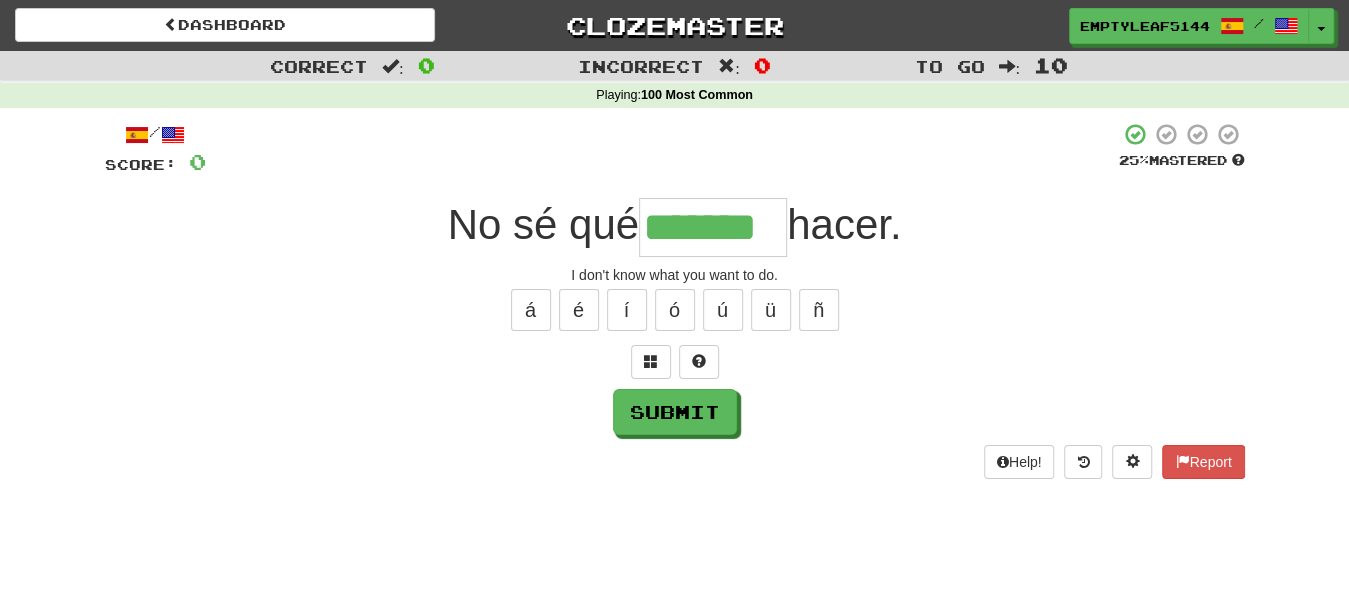 type on "*******" 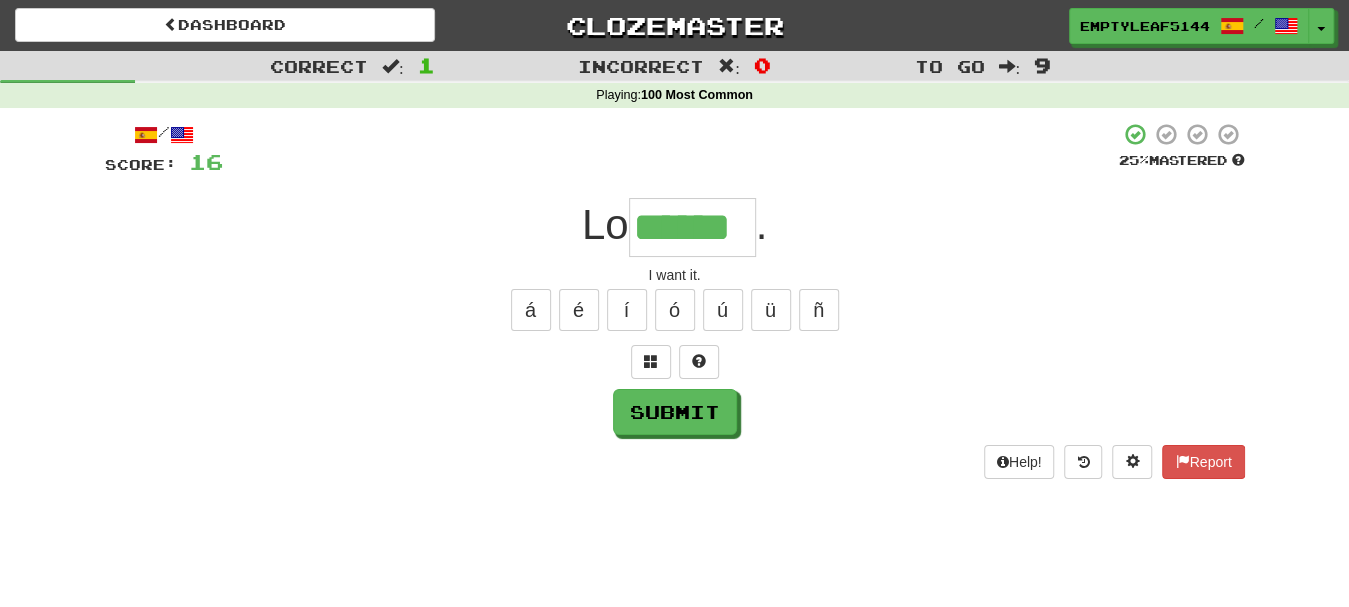 type on "******" 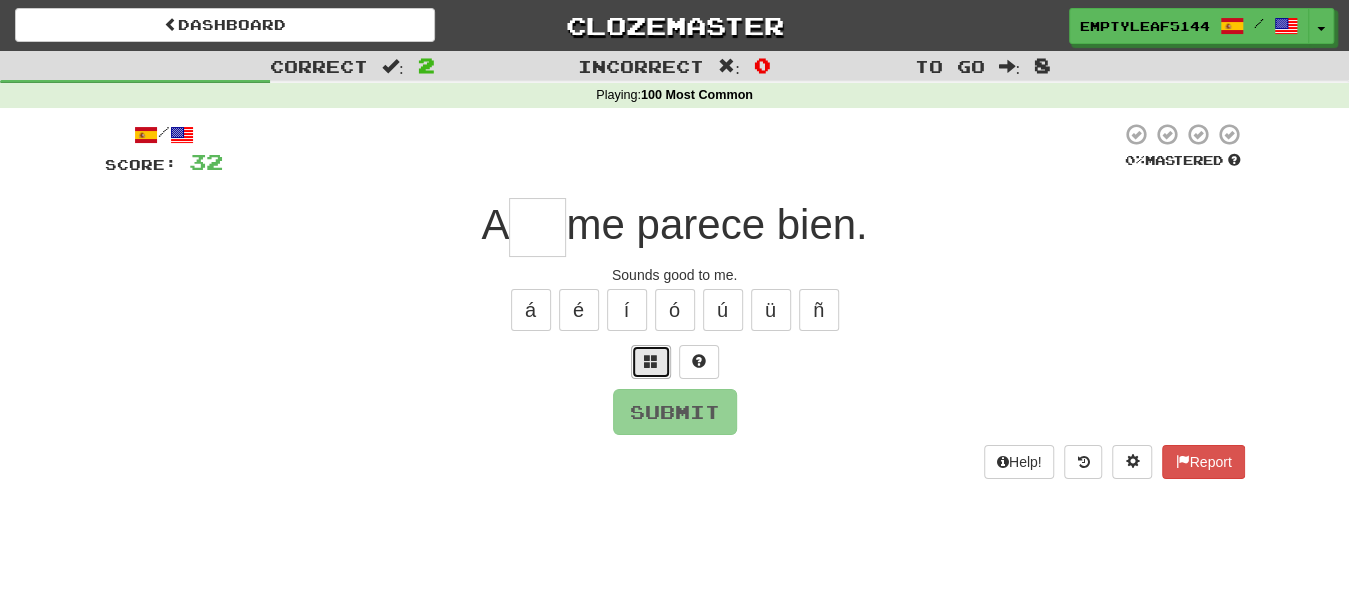 click at bounding box center (651, 362) 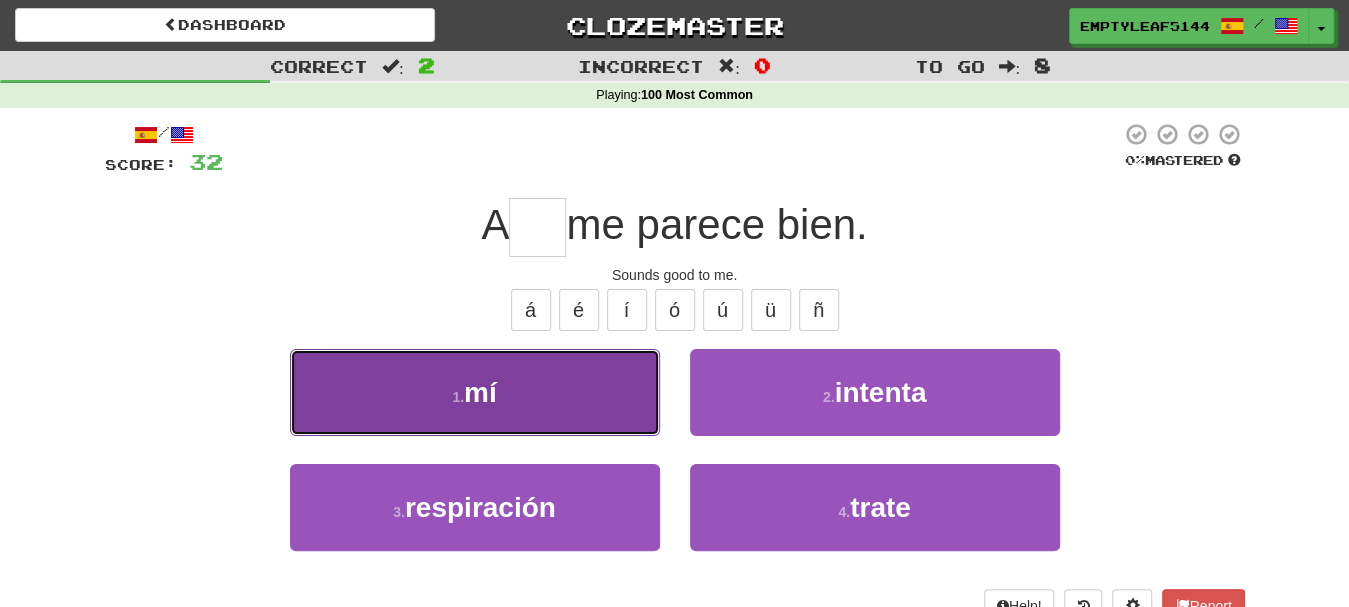 click on "1 .  mí" at bounding box center (475, 392) 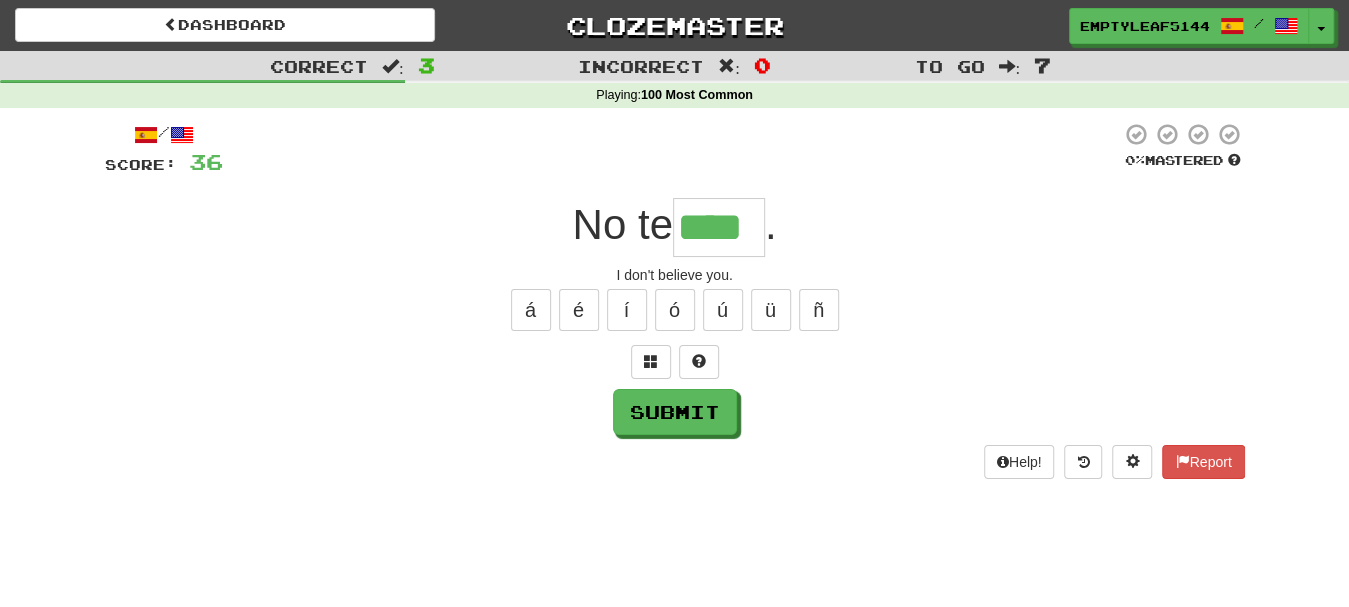 type on "****" 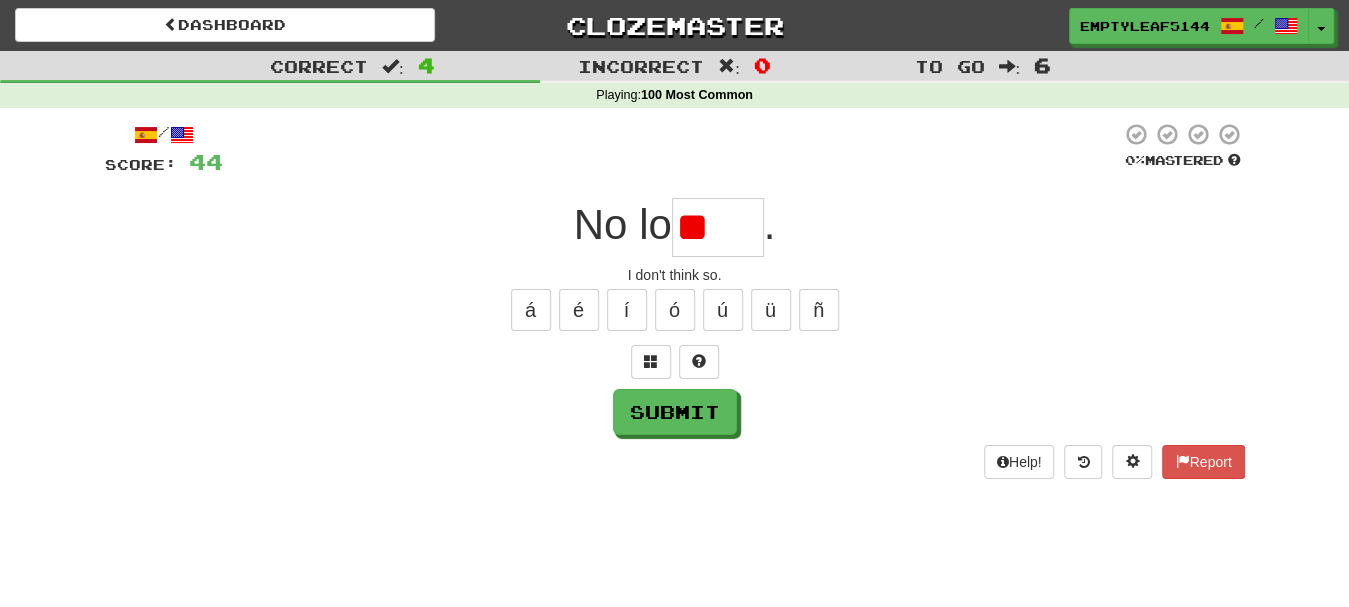 type on "*" 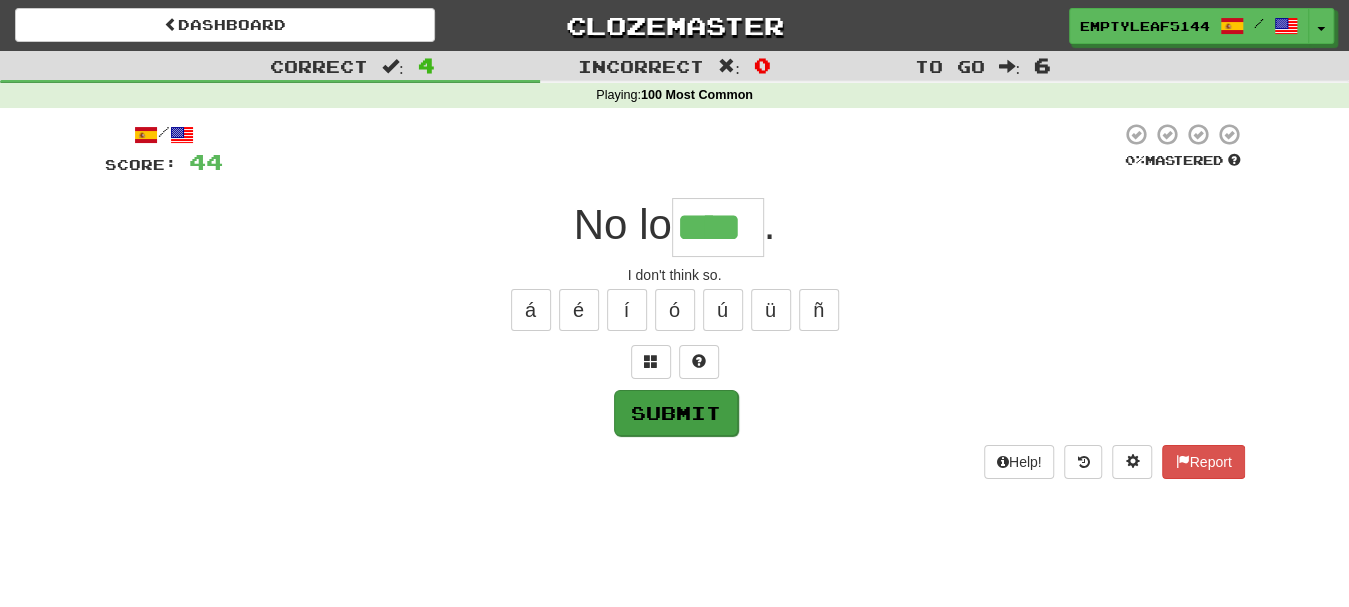 type on "****" 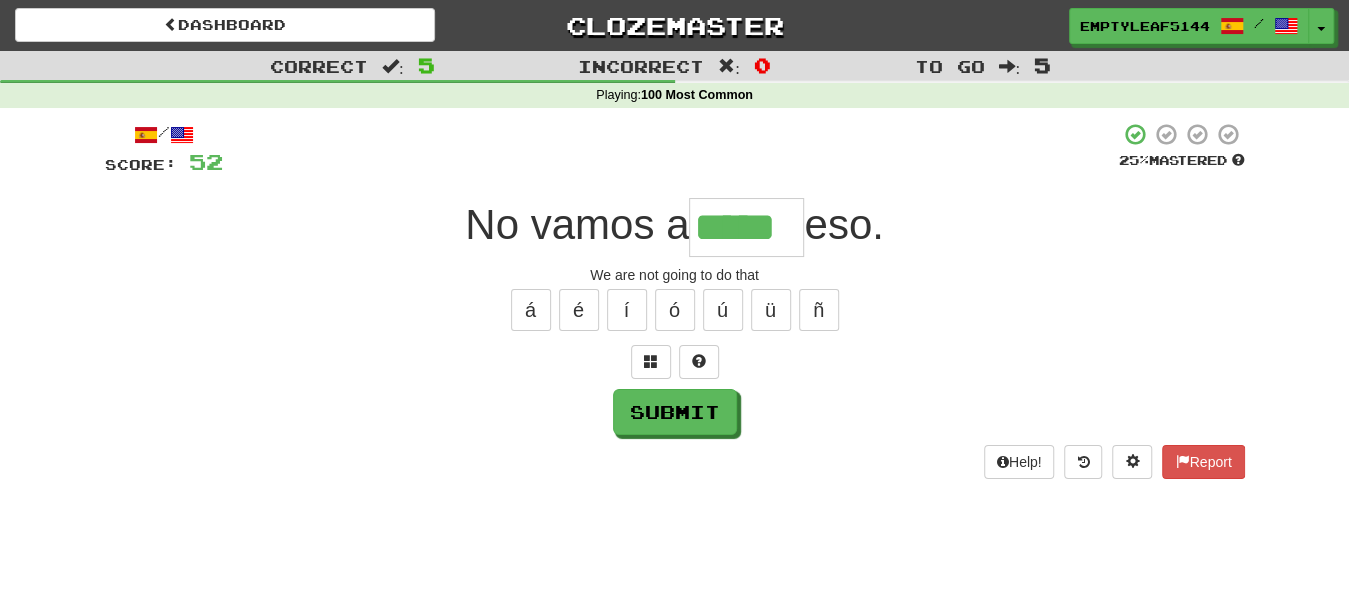 type on "*****" 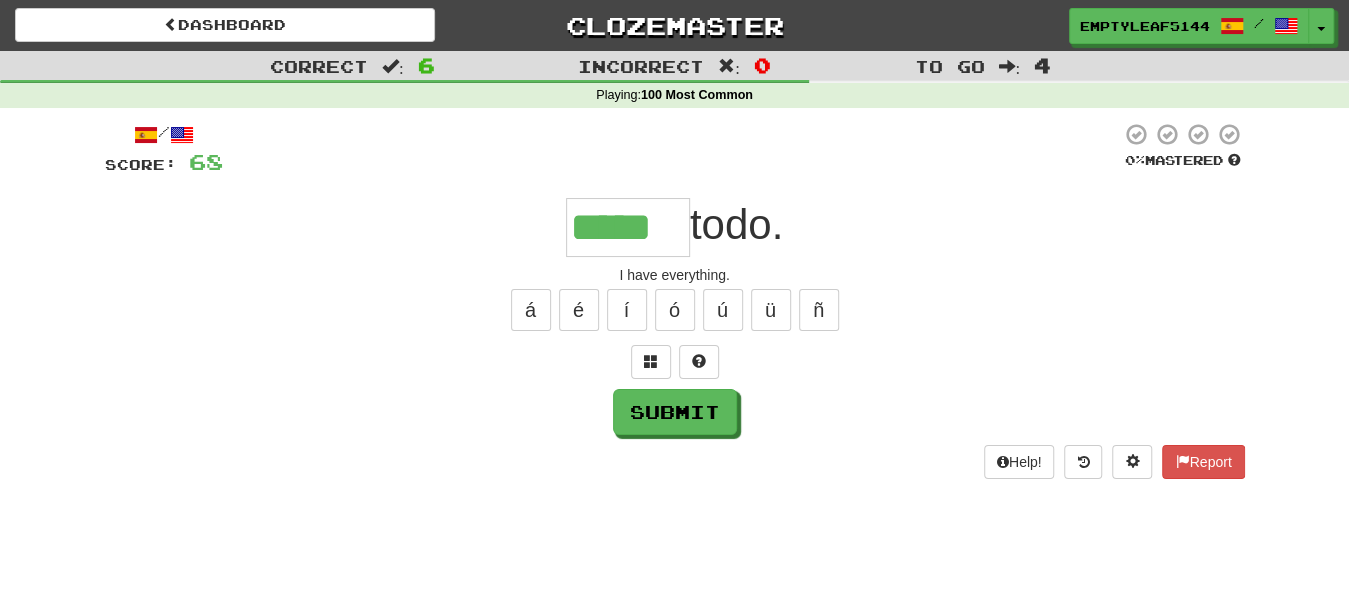 type on "*****" 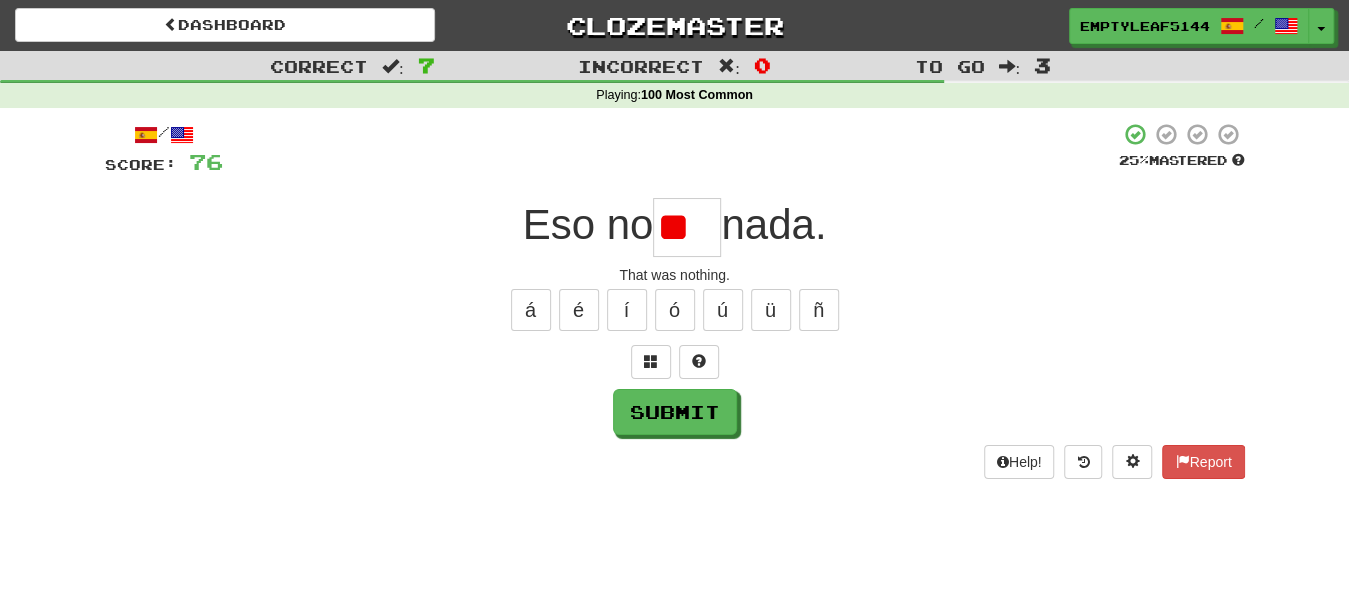 type on "*" 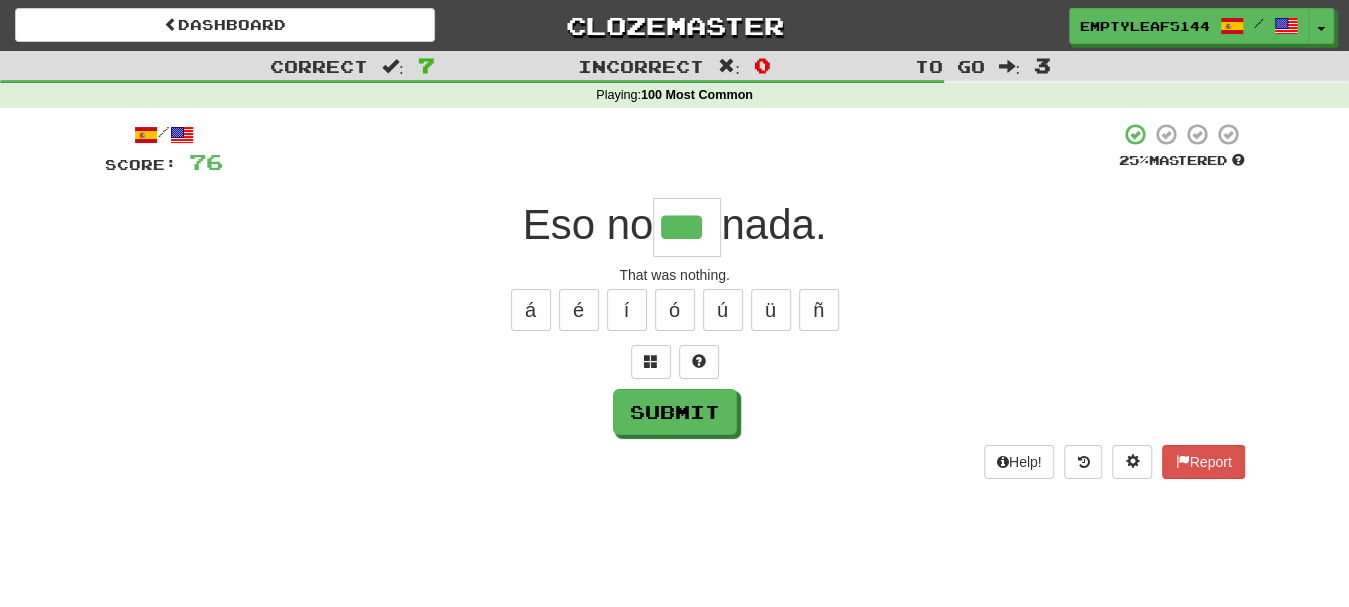 type on "***" 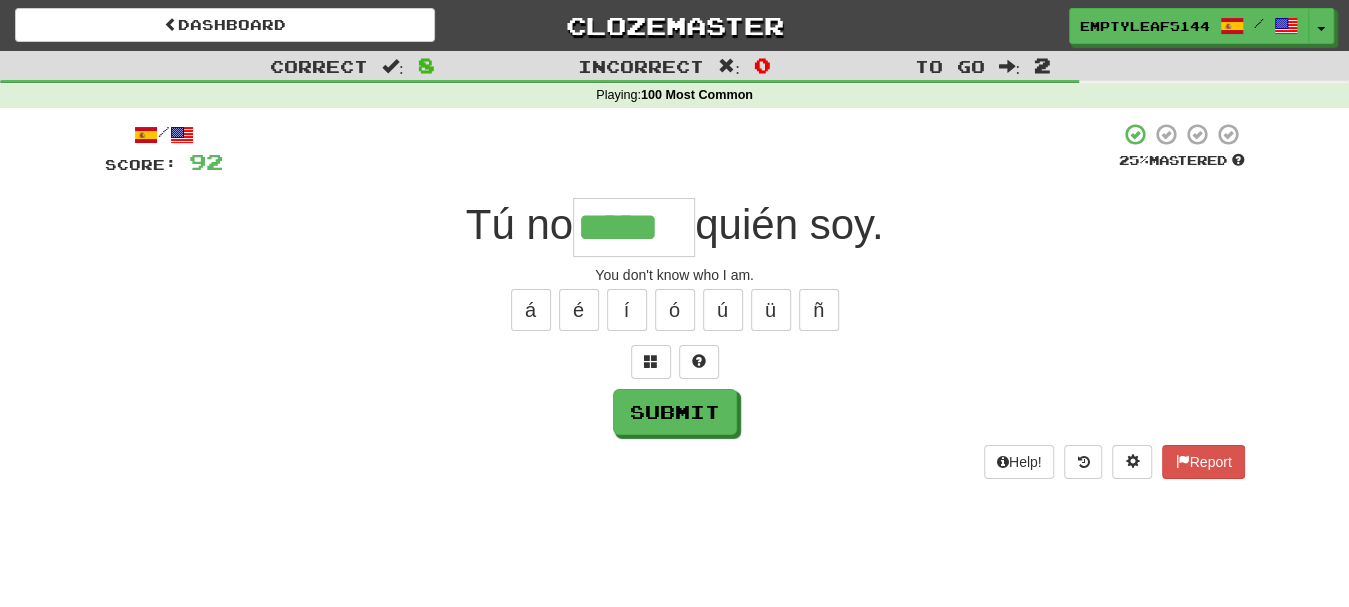 type on "*****" 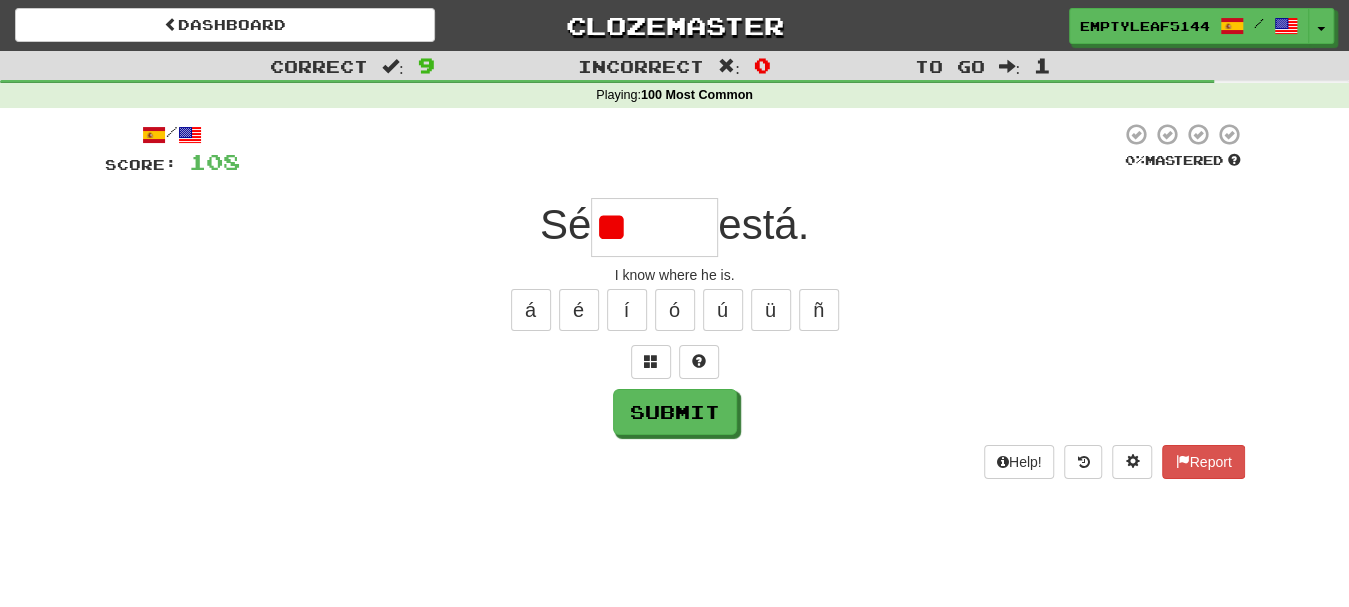 type on "*" 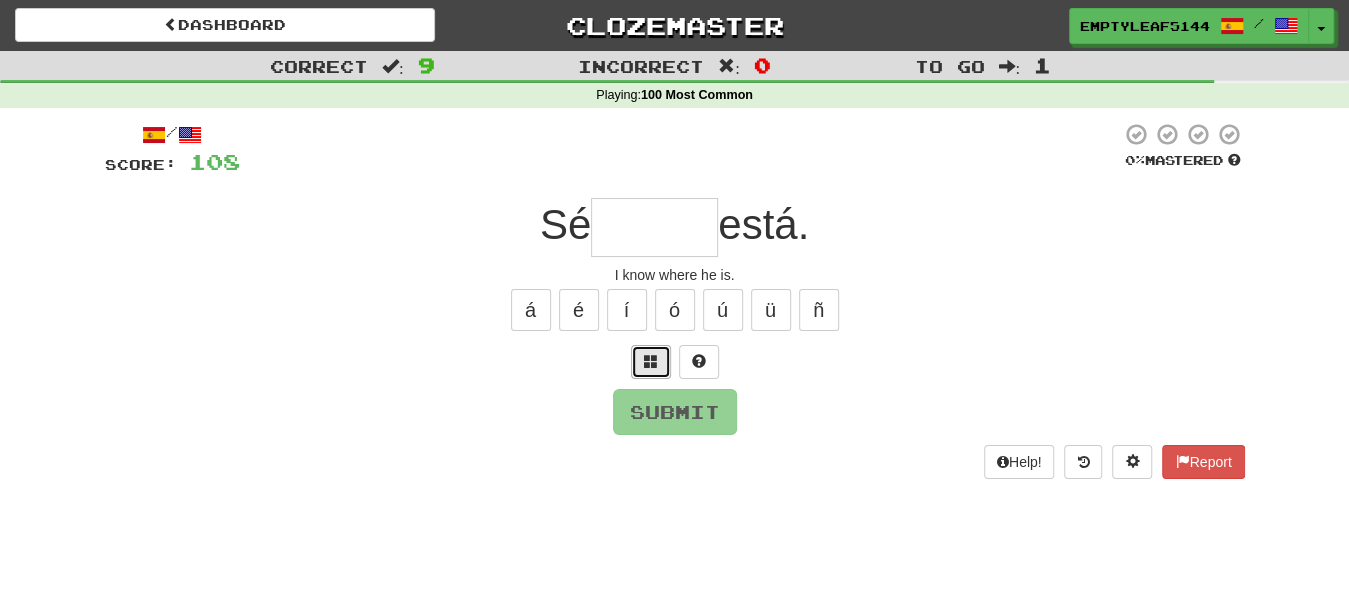 click at bounding box center (651, 361) 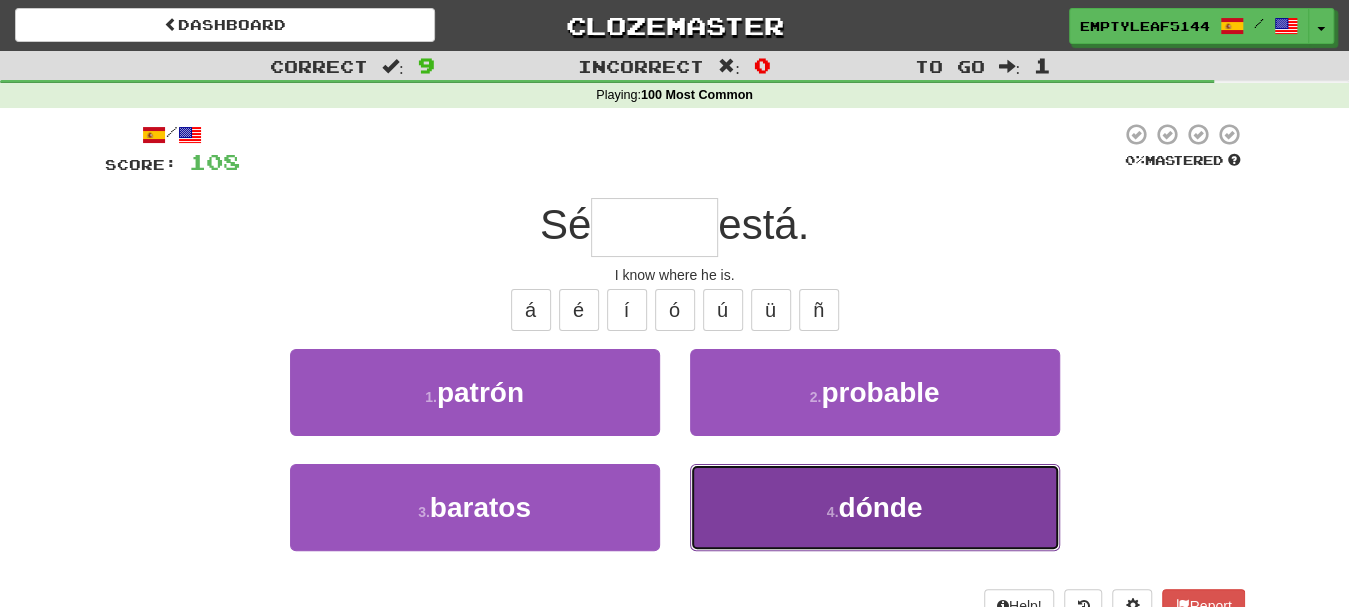 click on "4 .  dónde" at bounding box center (875, 507) 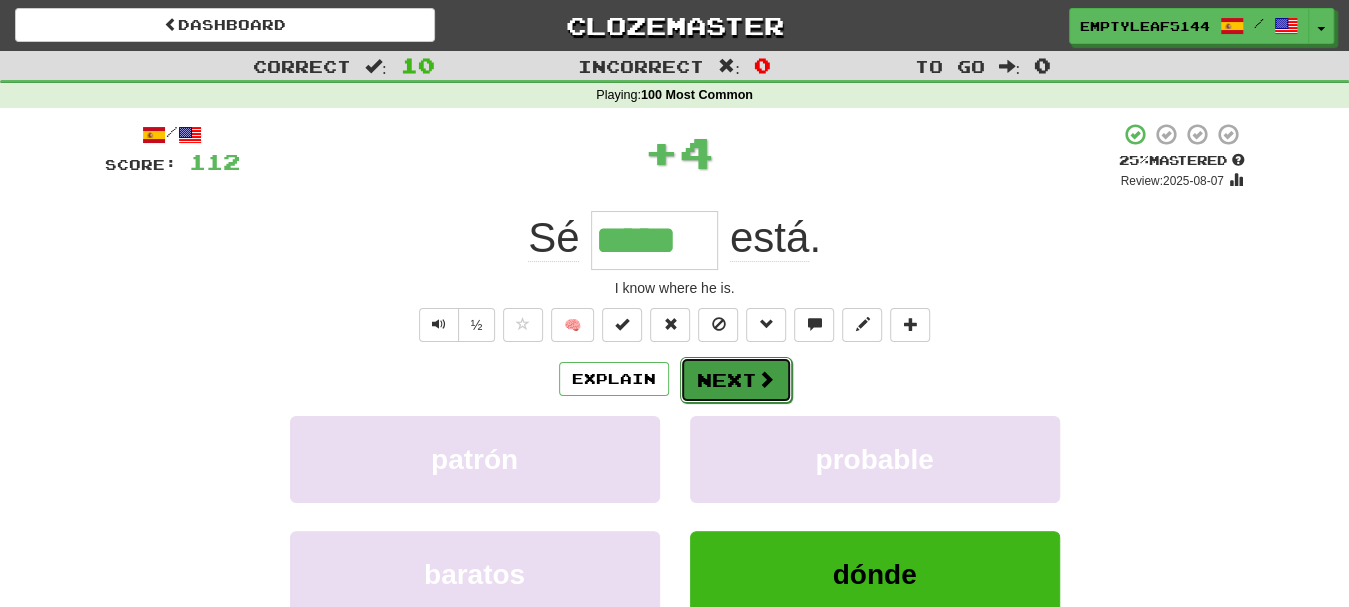 click on "Next" at bounding box center [736, 380] 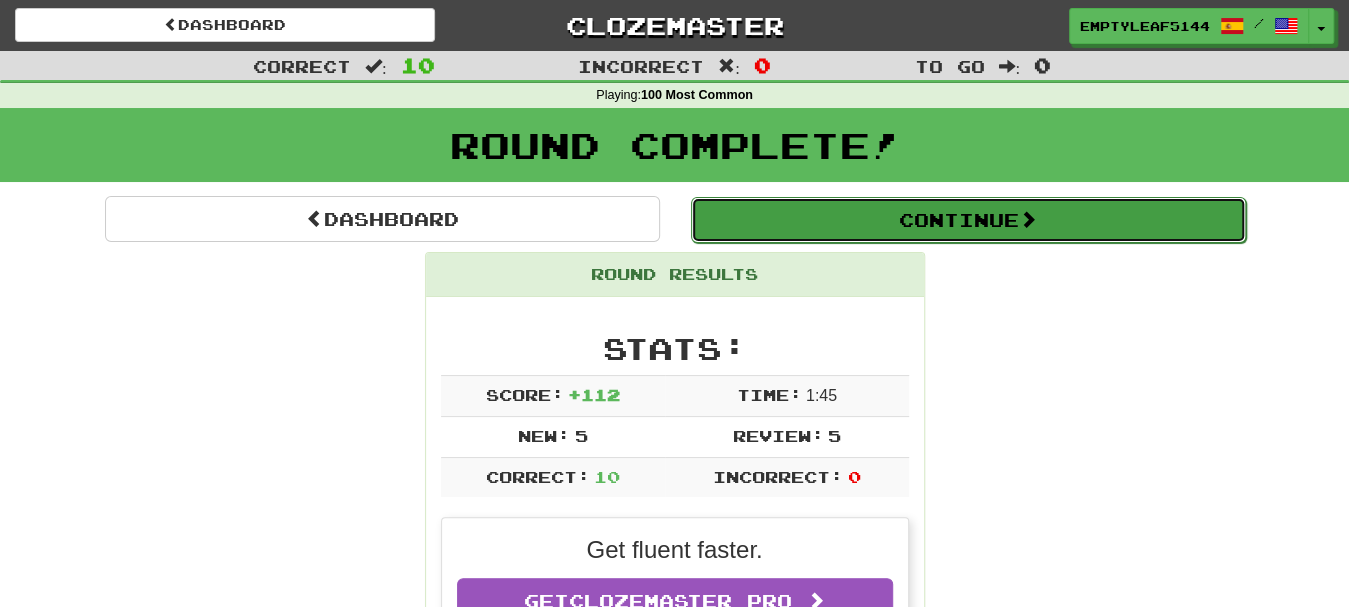 click on "Continue" at bounding box center (968, 220) 